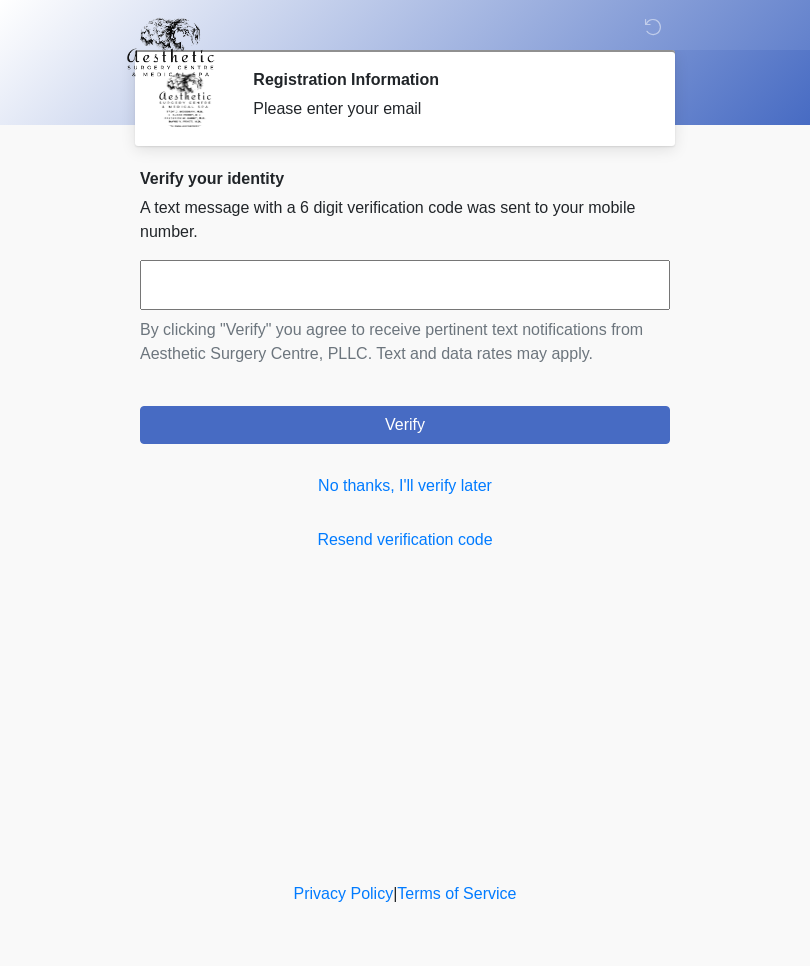 scroll, scrollTop: 0, scrollLeft: 0, axis: both 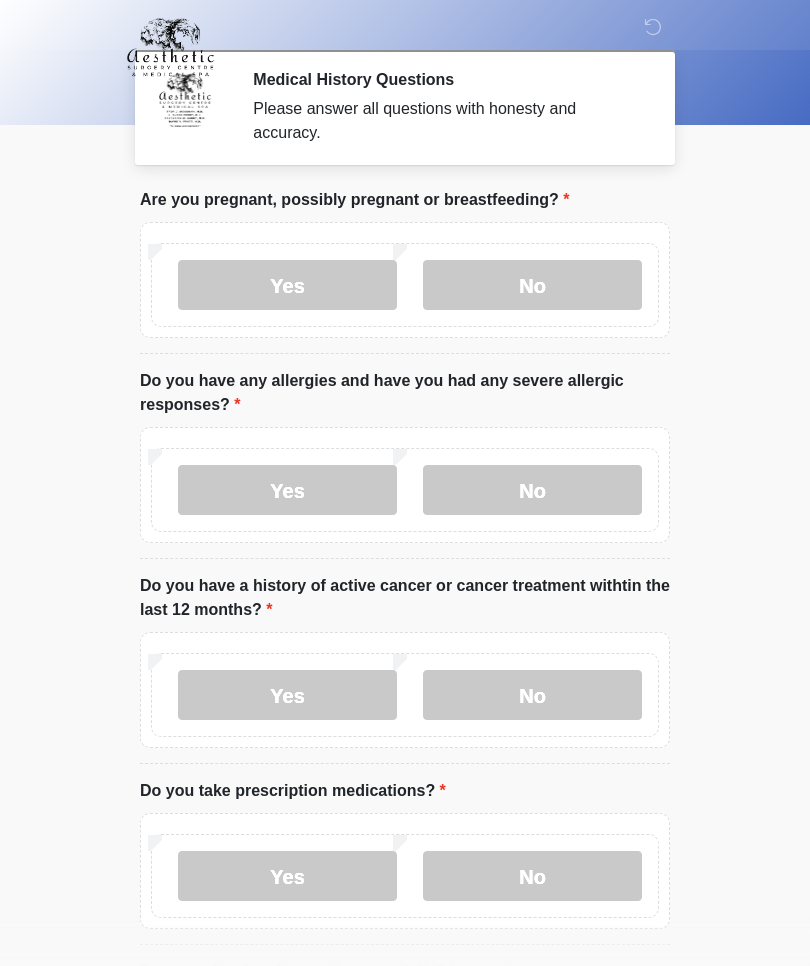 click on "No" at bounding box center (532, 285) 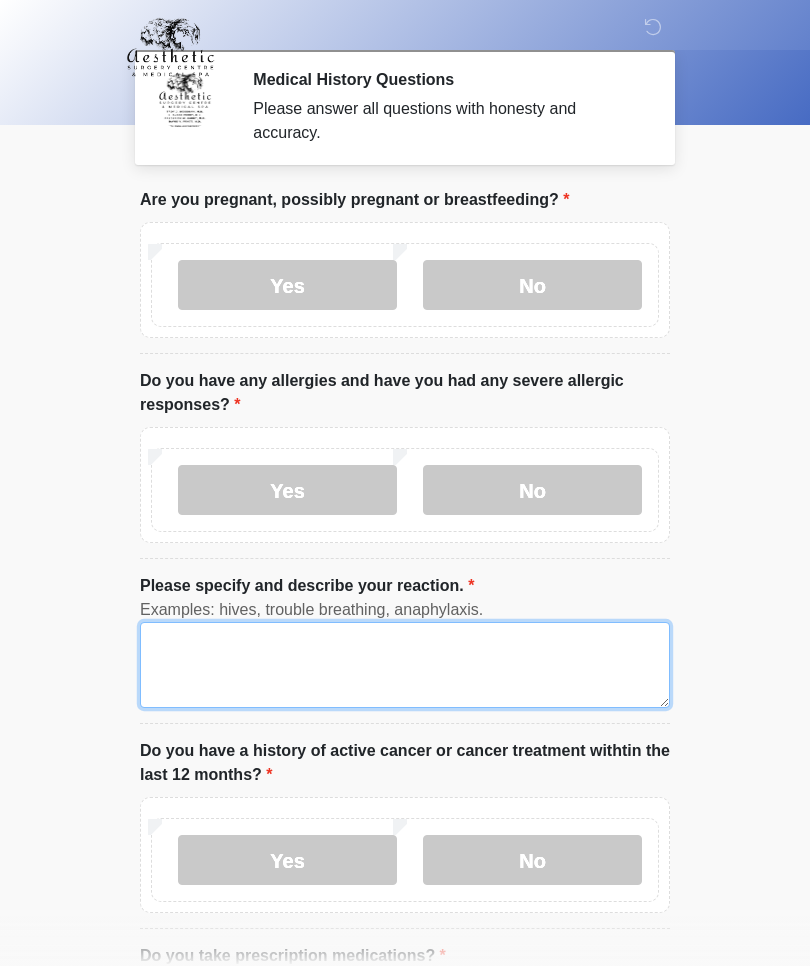 click on "Please specify and describe your reaction." at bounding box center (405, 665) 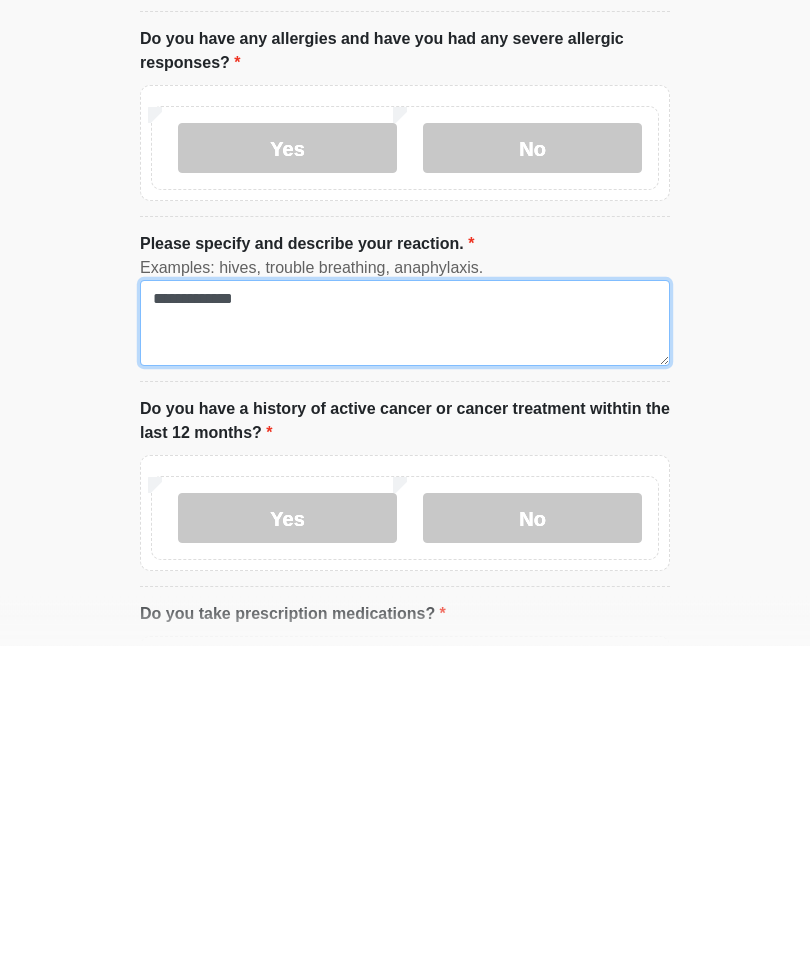 type on "**********" 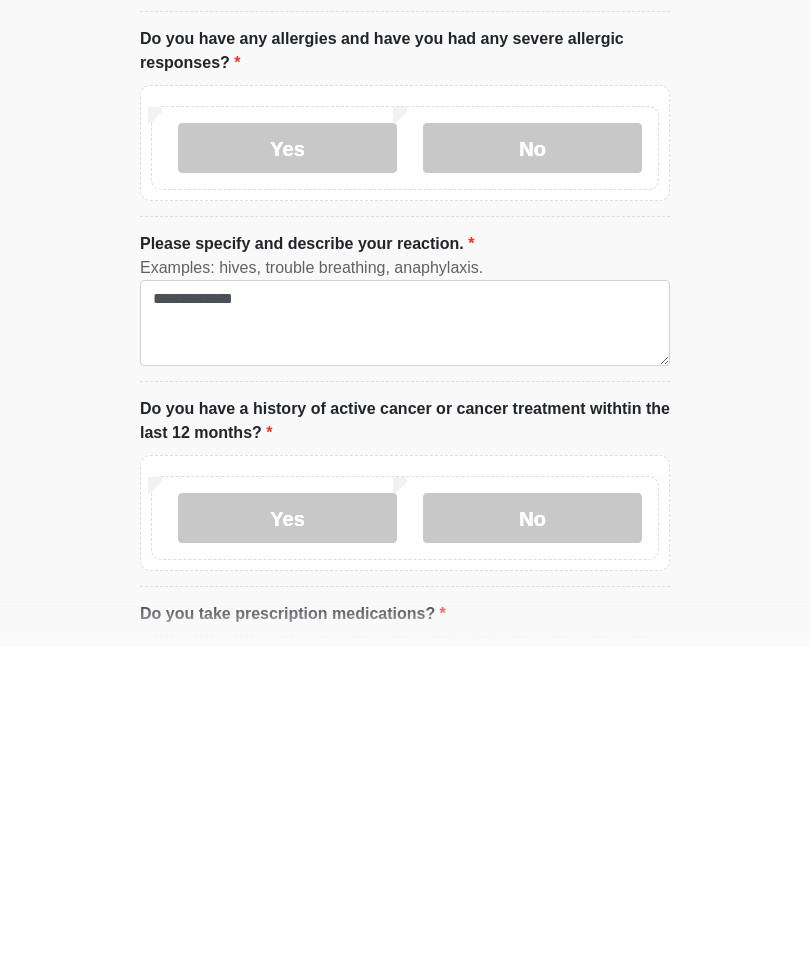 click on "No" at bounding box center (532, 839) 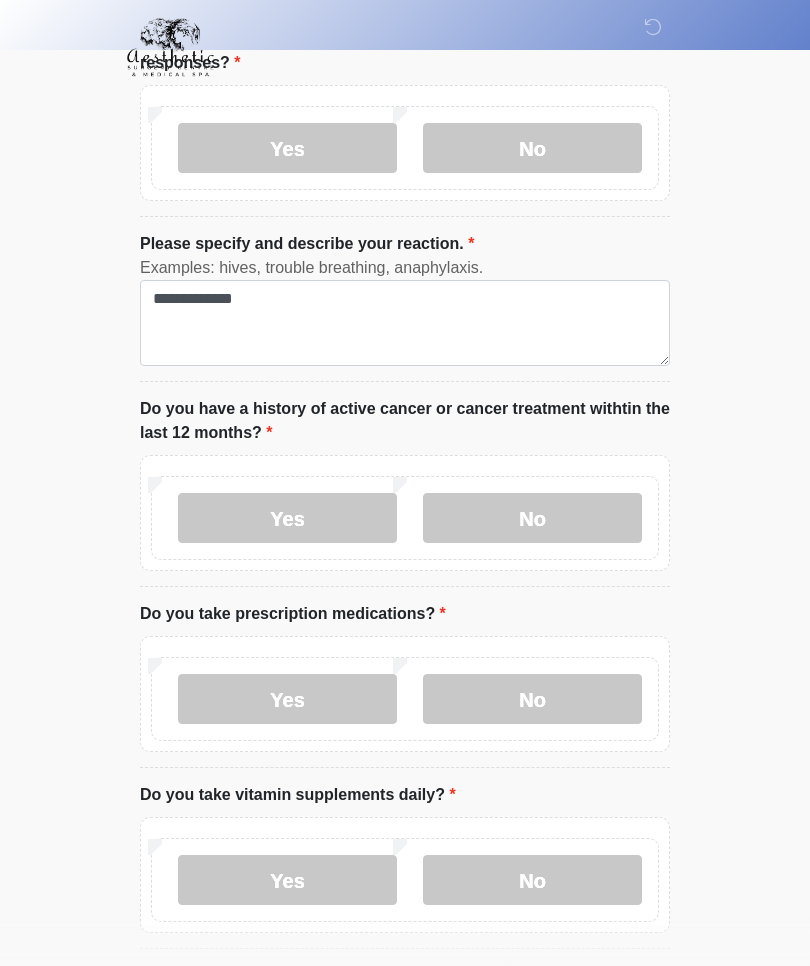 click on "Yes" at bounding box center (287, 699) 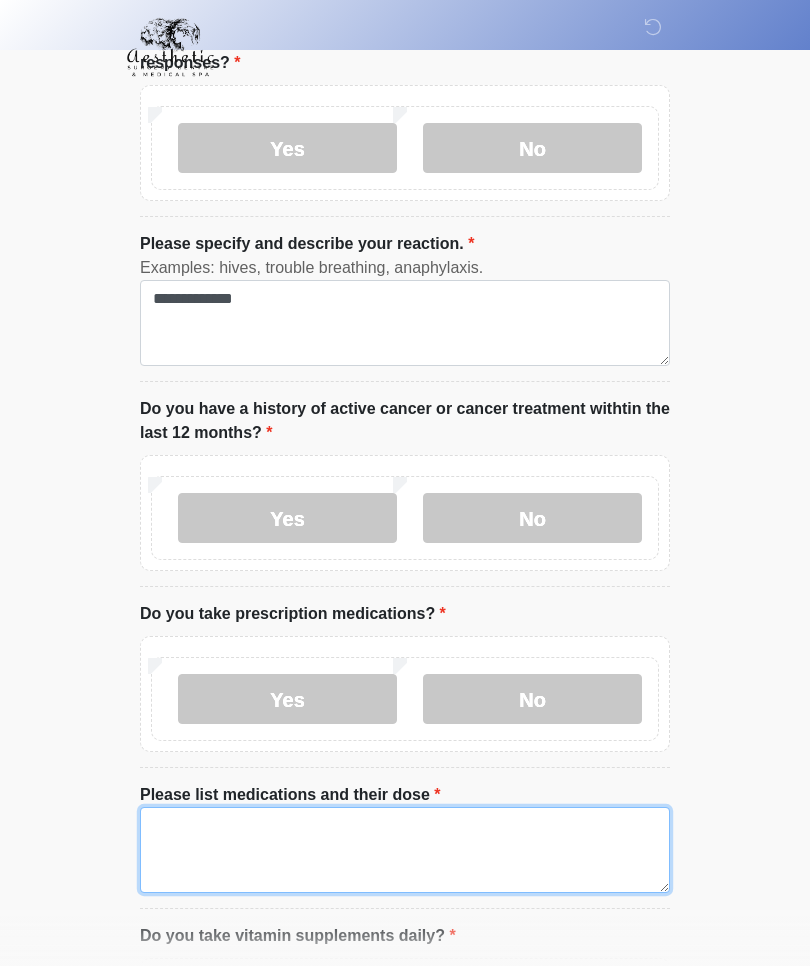 click on "Please list medications and their dose" at bounding box center (405, 850) 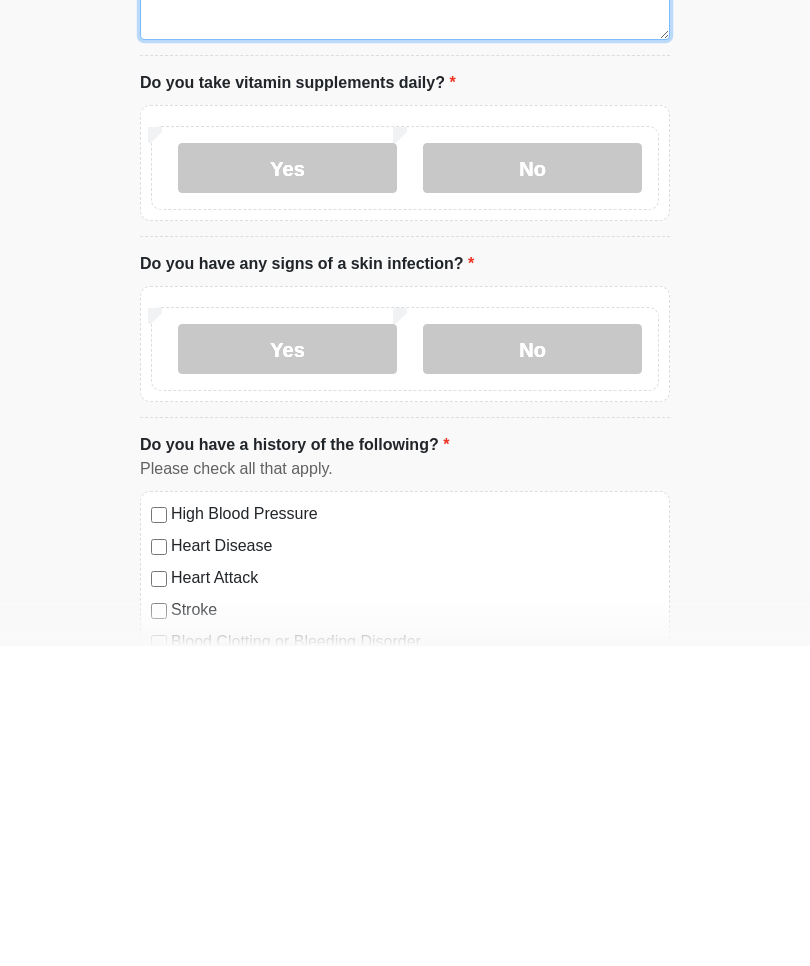 scroll, scrollTop: 895, scrollLeft: 0, axis: vertical 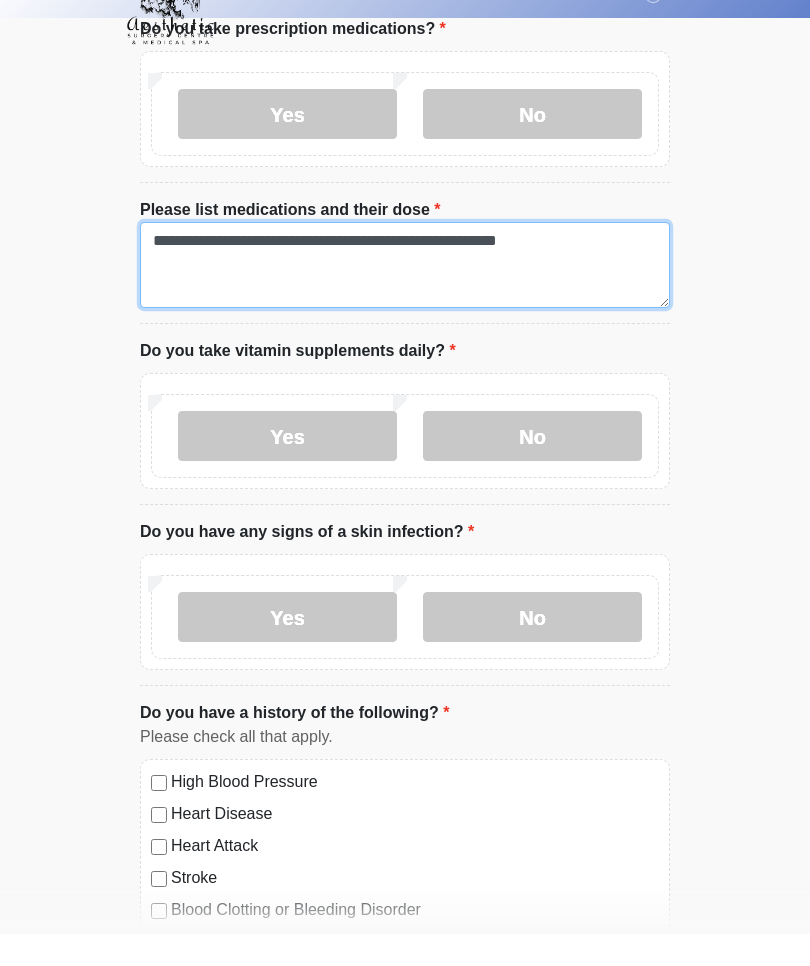 type on "**********" 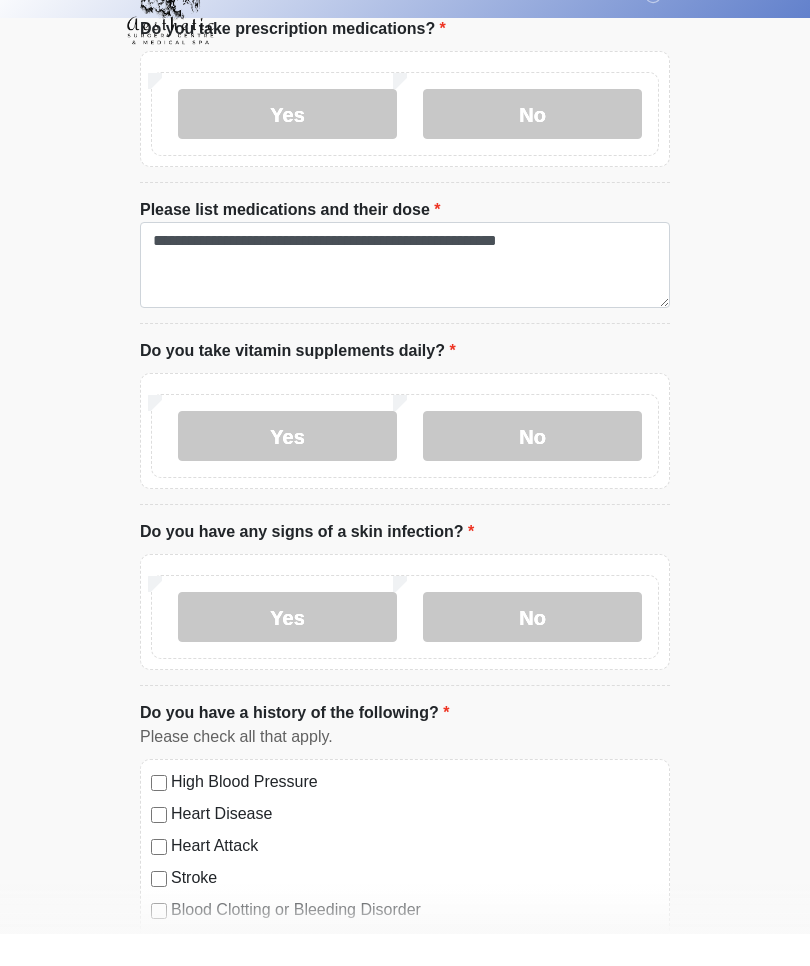 click on "Yes" at bounding box center [287, 468] 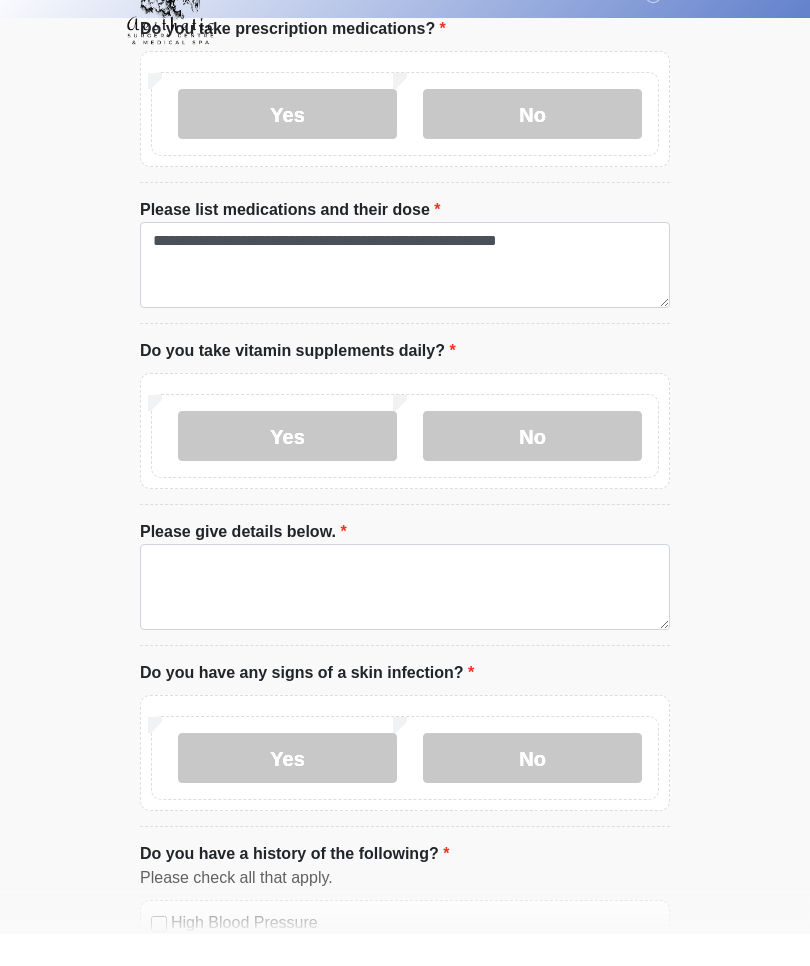 scroll, scrollTop: 927, scrollLeft: 0, axis: vertical 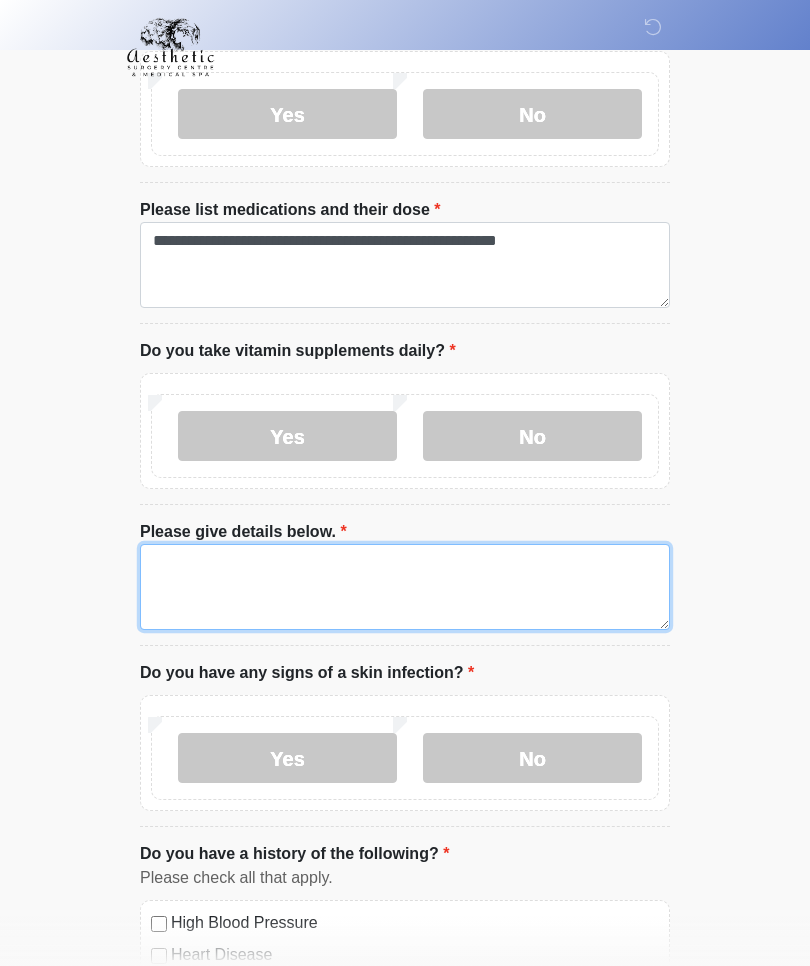 click on "Please give details below." at bounding box center [405, 587] 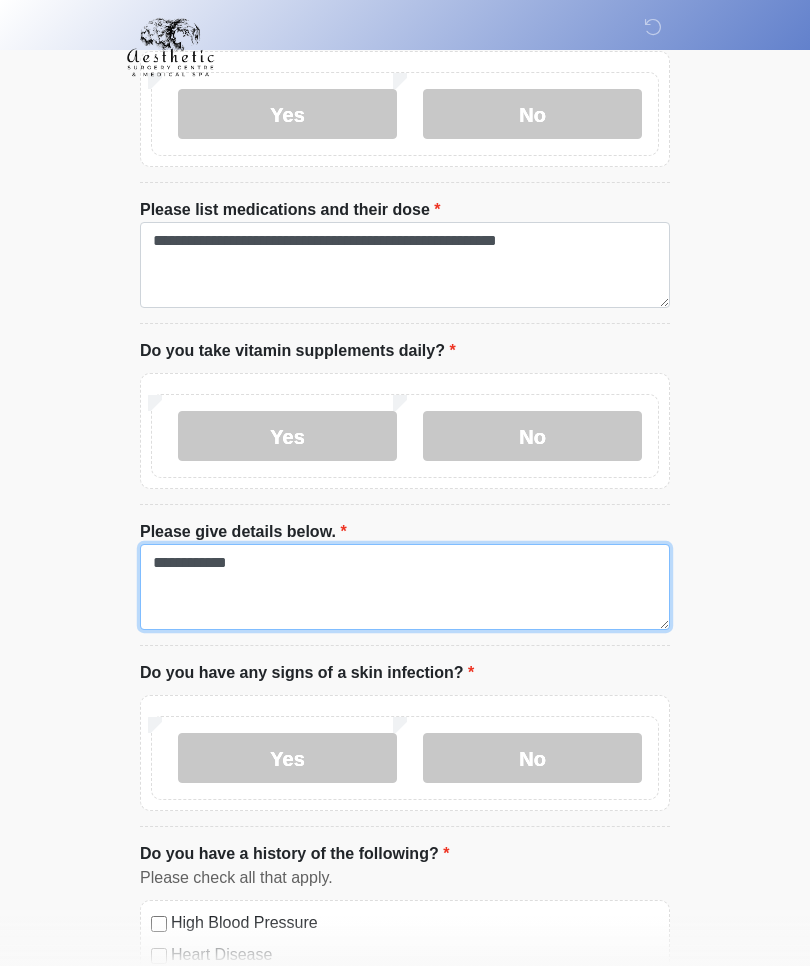 type on "**********" 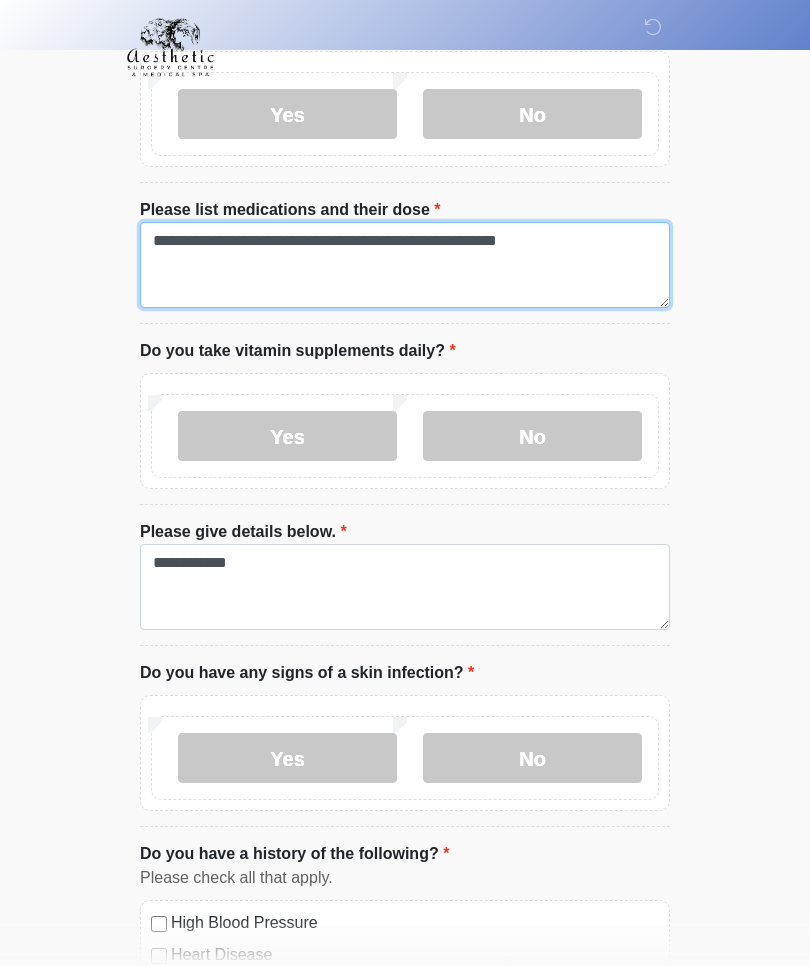 click on "**********" at bounding box center [405, 265] 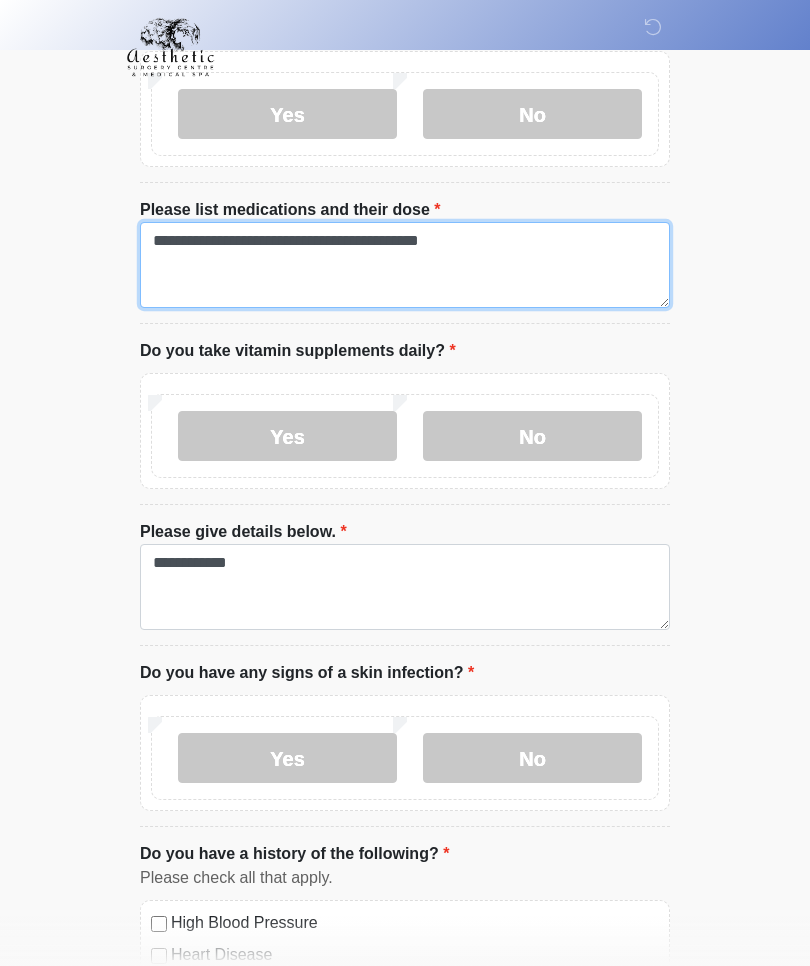 click on "**********" at bounding box center [405, 265] 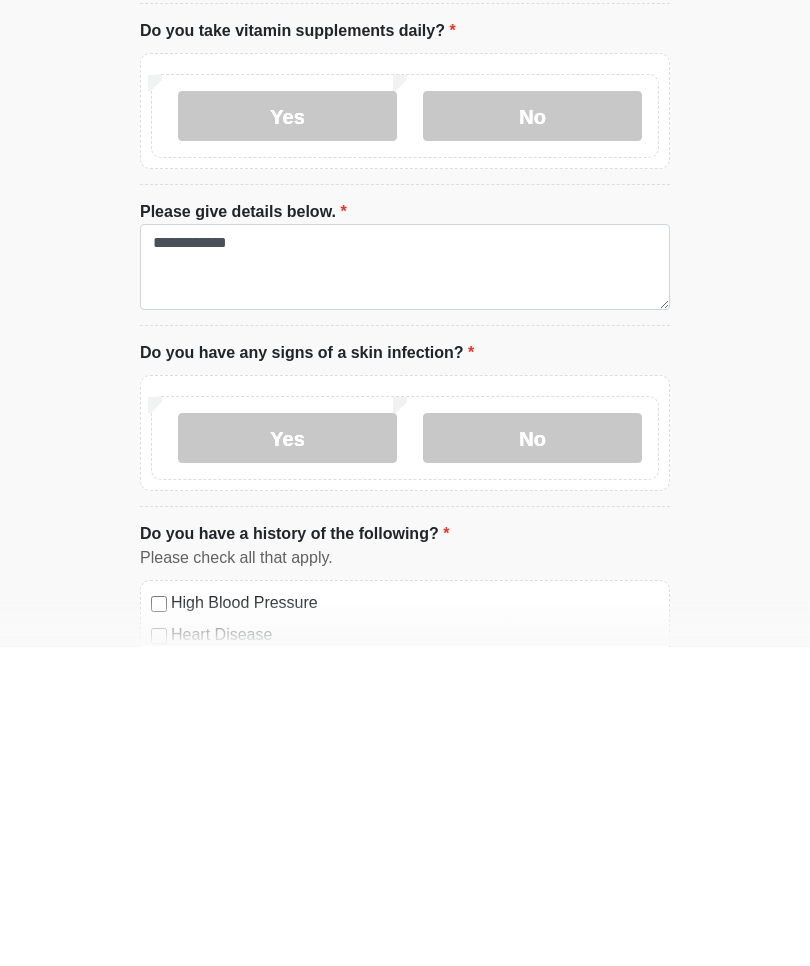 scroll, scrollTop: 930, scrollLeft: 0, axis: vertical 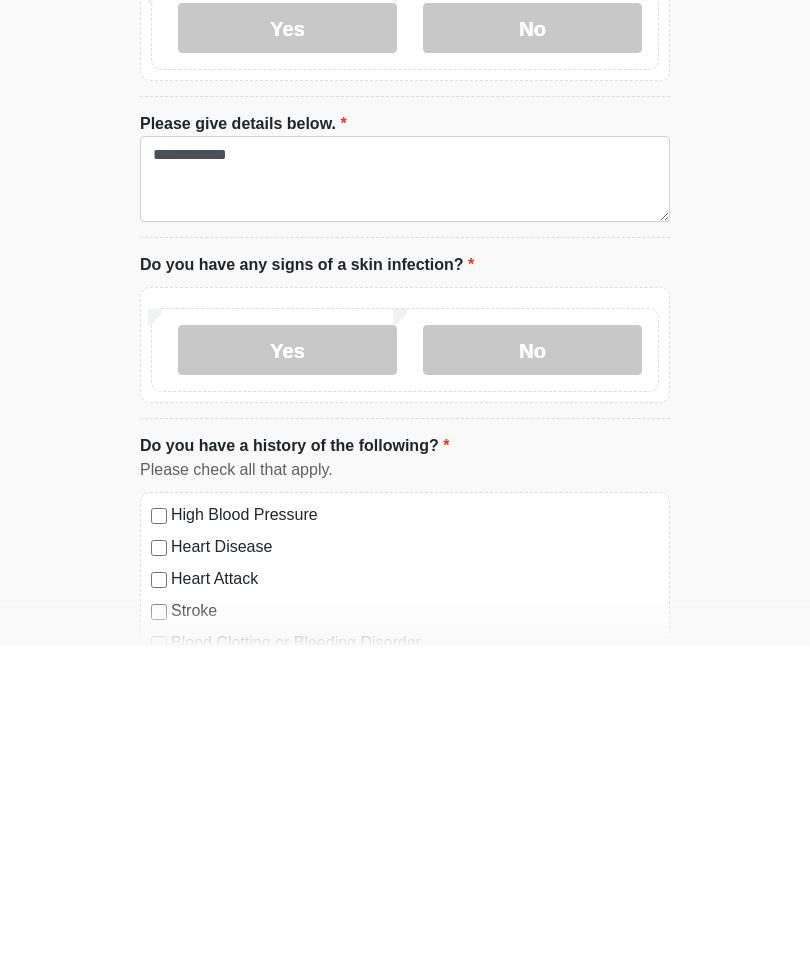 type on "**********" 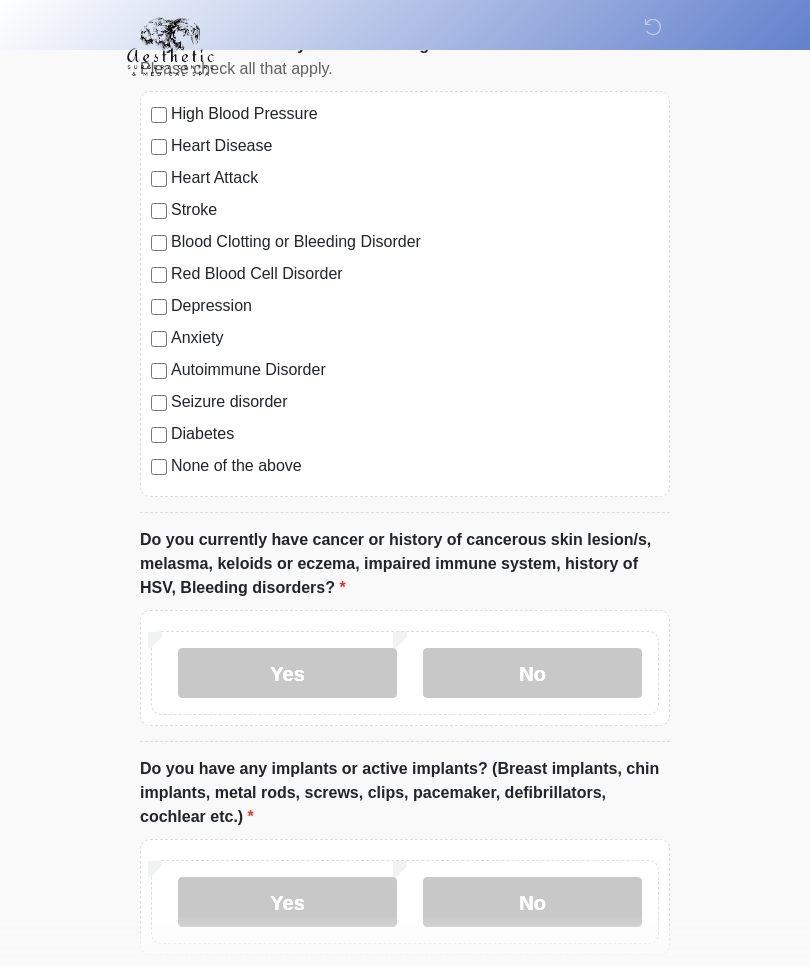 scroll, scrollTop: 1738, scrollLeft: 0, axis: vertical 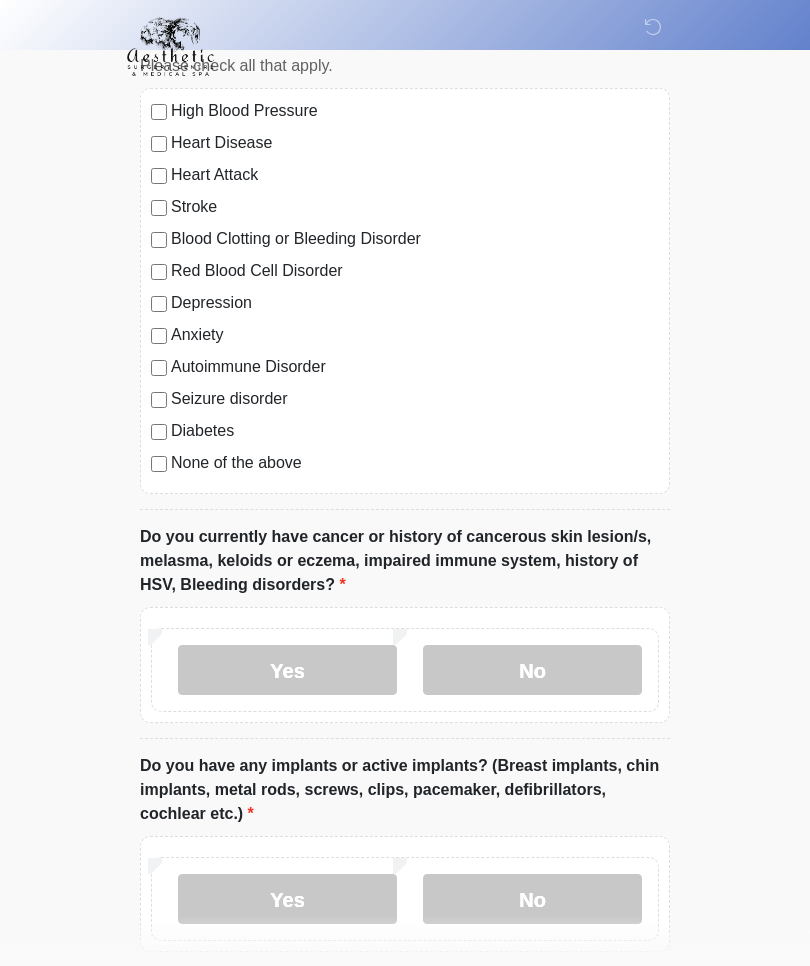 click on "Yes" at bounding box center [287, 671] 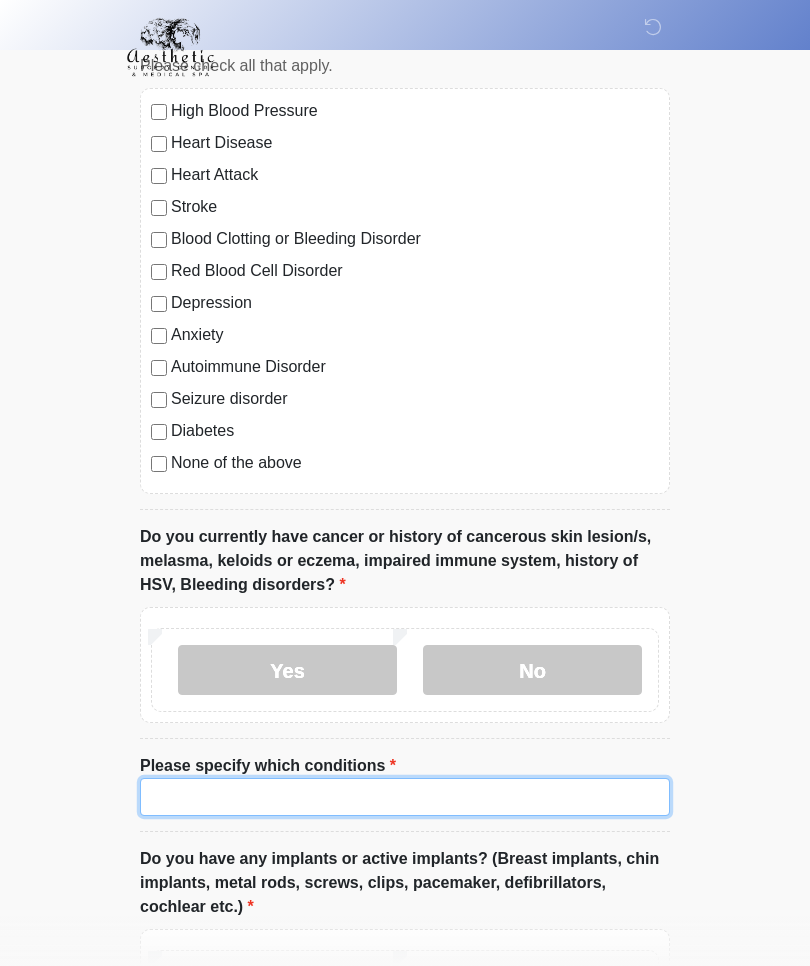 click on "Please specify which conditions" at bounding box center [405, 797] 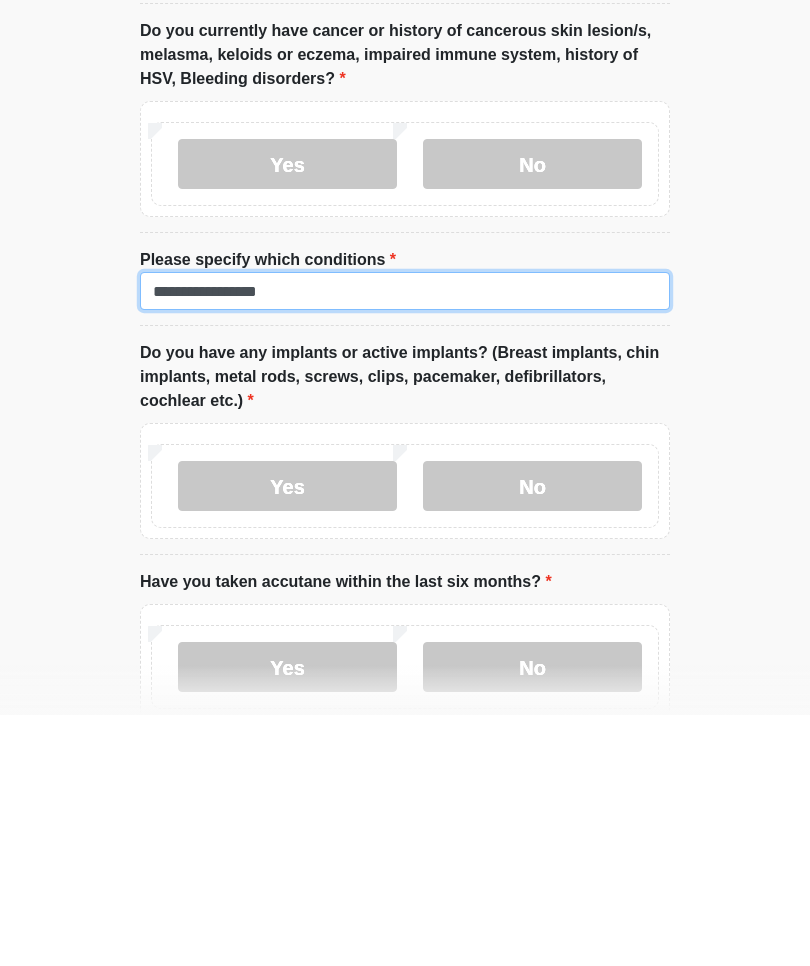 scroll, scrollTop: 1996, scrollLeft: 0, axis: vertical 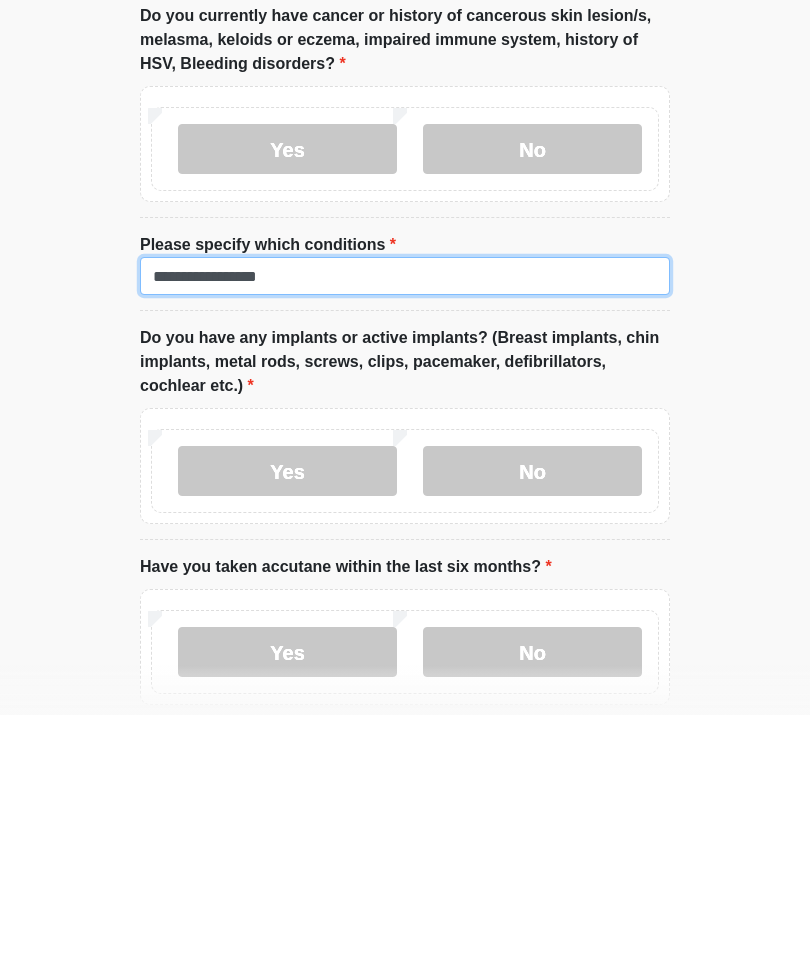 type on "**********" 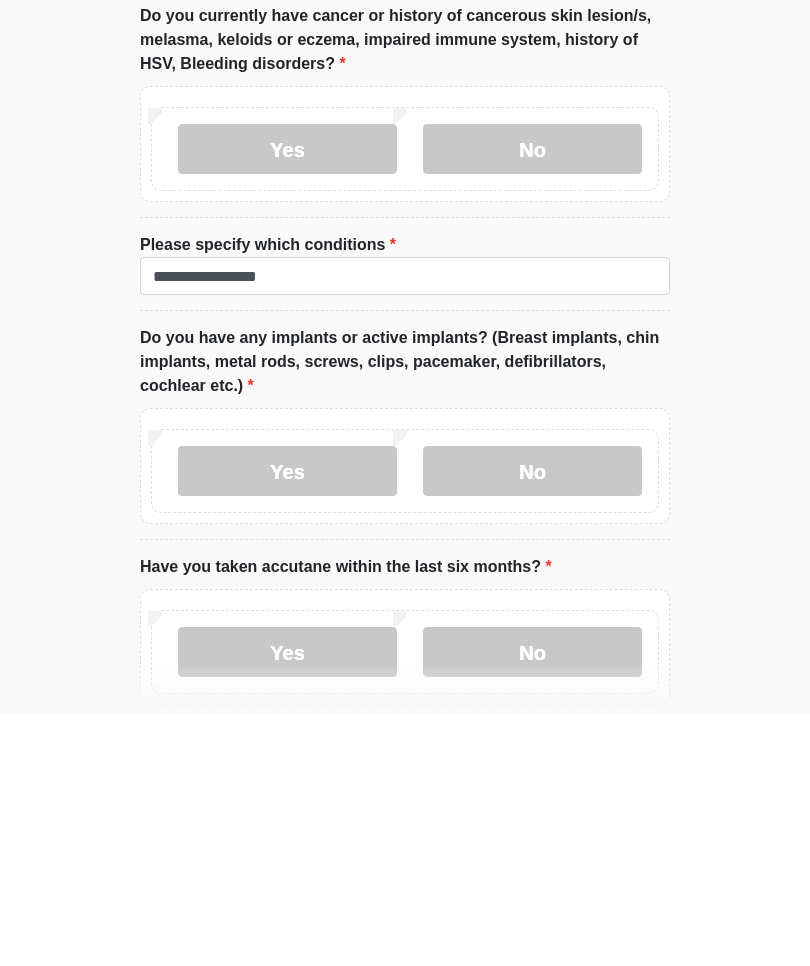 click on "No" at bounding box center [532, 722] 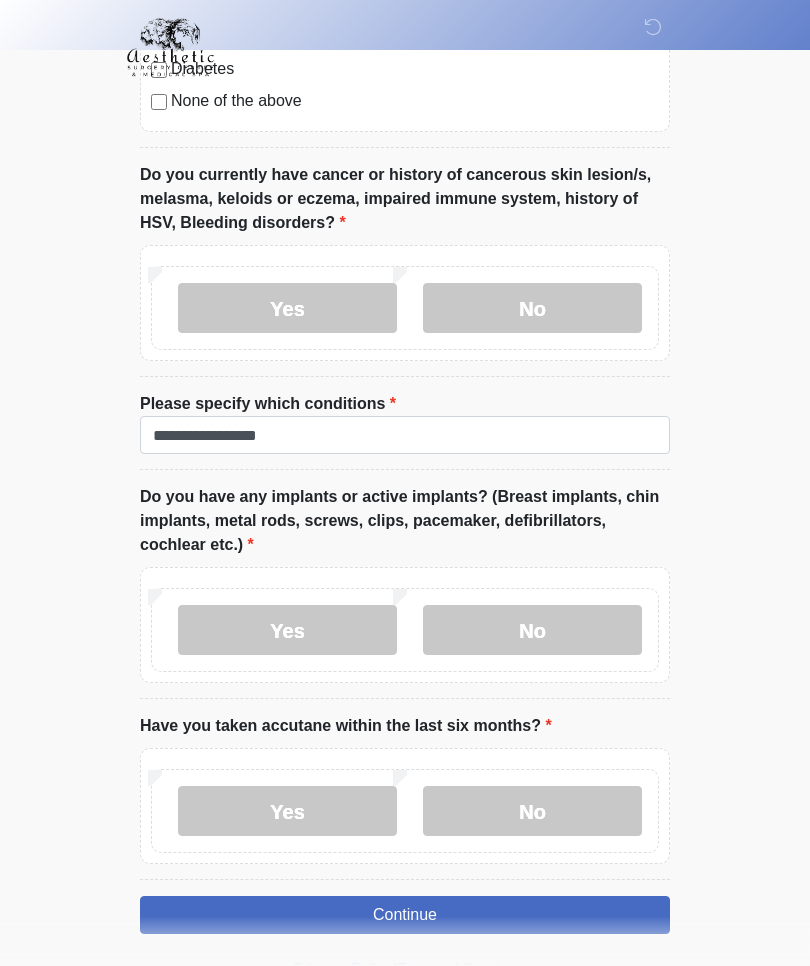 click on "No" at bounding box center [532, 811] 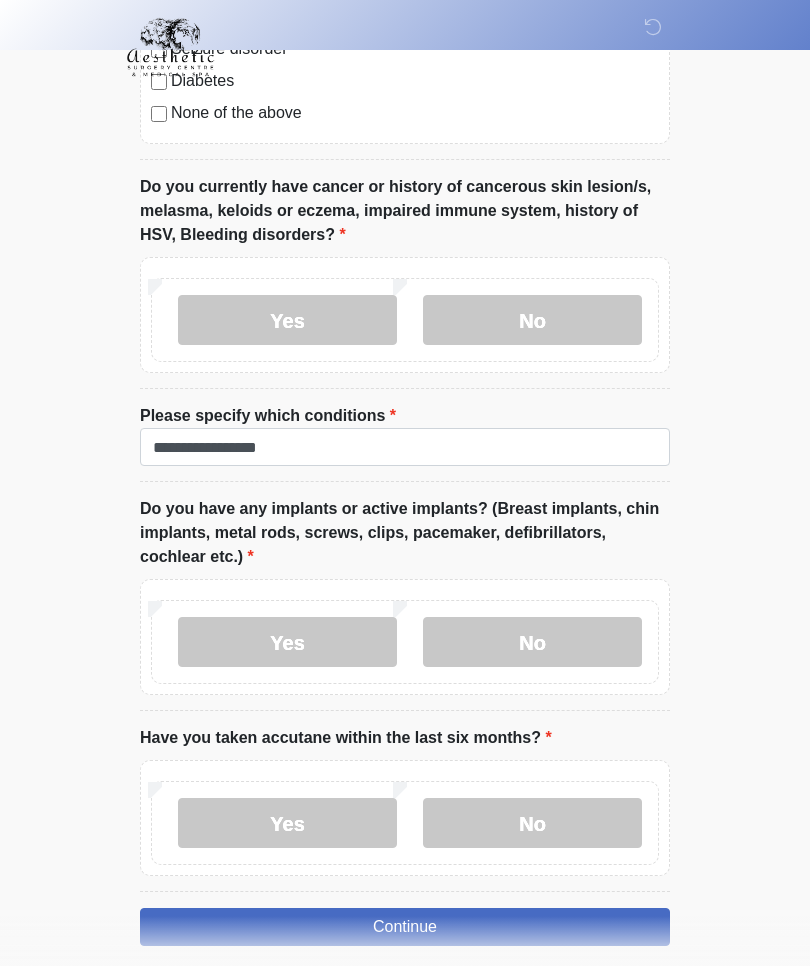 scroll, scrollTop: 2101, scrollLeft: 0, axis: vertical 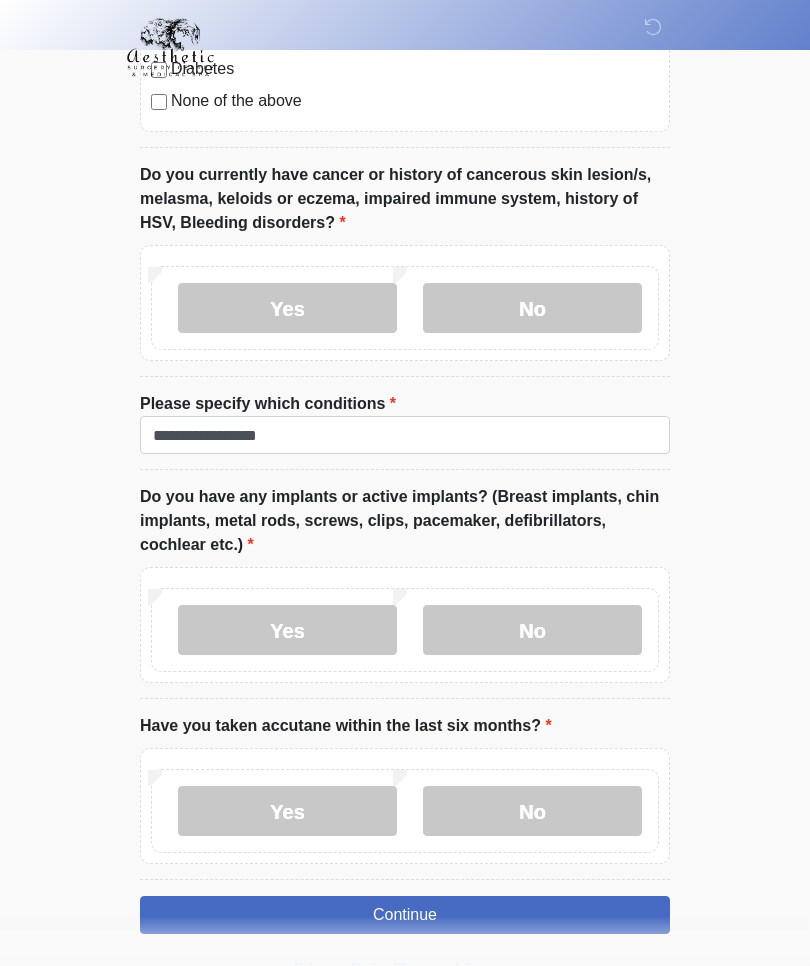click on "Continue" at bounding box center (405, 915) 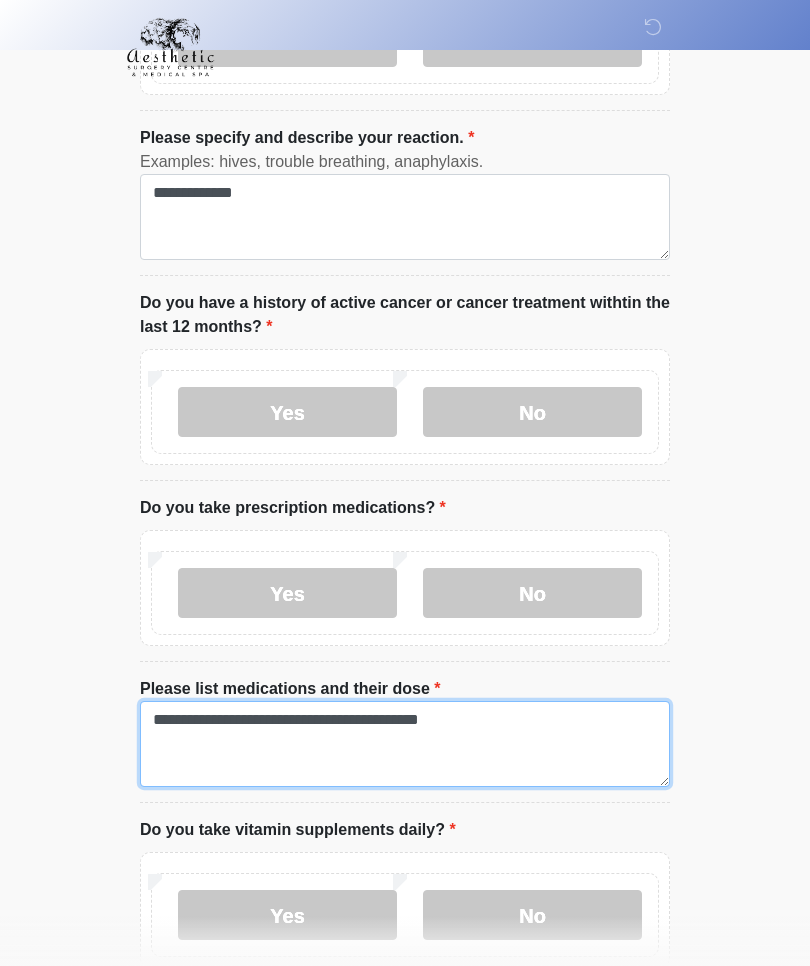 click on "**********" at bounding box center (405, 744) 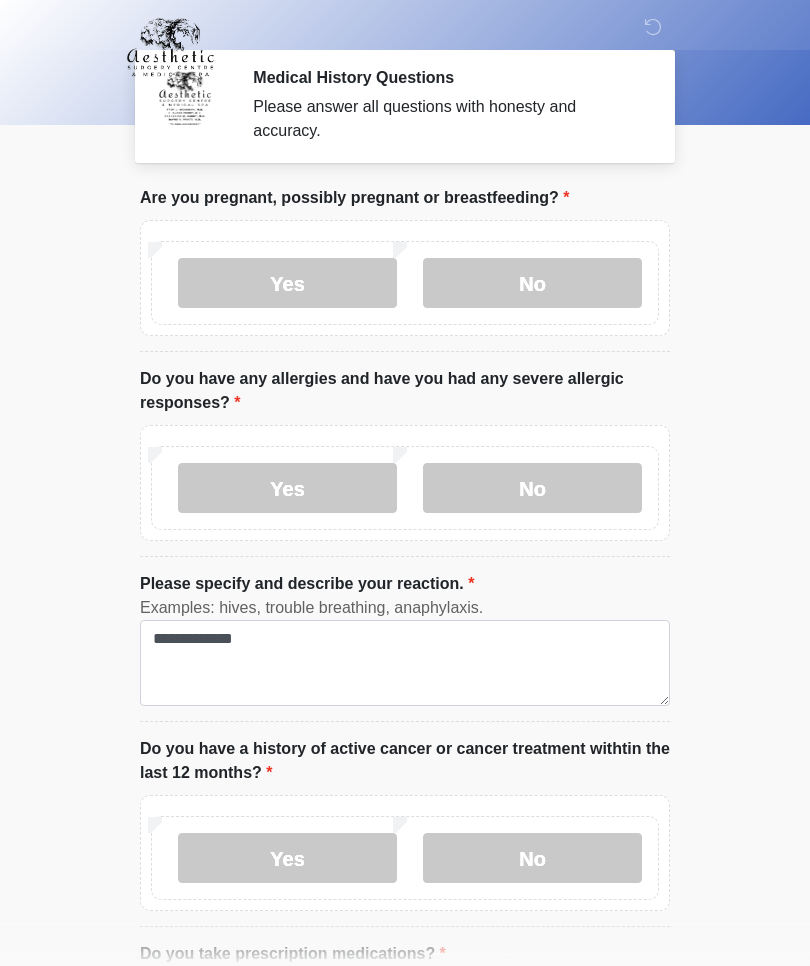 scroll, scrollTop: 0, scrollLeft: 0, axis: both 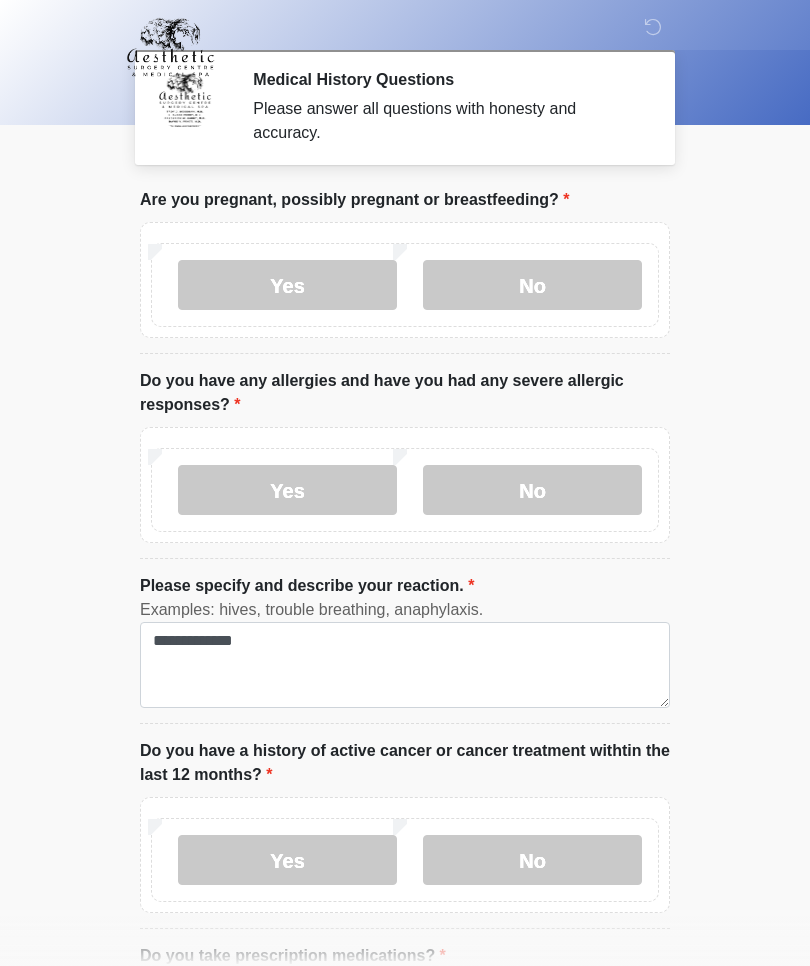 click on "‎ ‎ ‎ ‎
Medical History Questions
Please answer all questions with honesty and accuracy.
Please connect to Wi-Fi now   Provide us with your contact info  Answer some questions about your medical history  Complete a video call with one of our providers
This is the beginning of your  virtual Good Faith Exam .  ﻿﻿﻿﻿﻿﻿﻿﻿ This step is necessary to provide official medical clearance and documentation for your upcoming treatment(s).   ﻿﻿﻿﻿﻿﻿To begin, ﻿﻿﻿﻿﻿﻿ press the continue button below and answer all questions with honesty.
Continue
Please be sure your device is connected to a Wi-Fi Network for quicker service.  .
Continue" at bounding box center (405, 483) 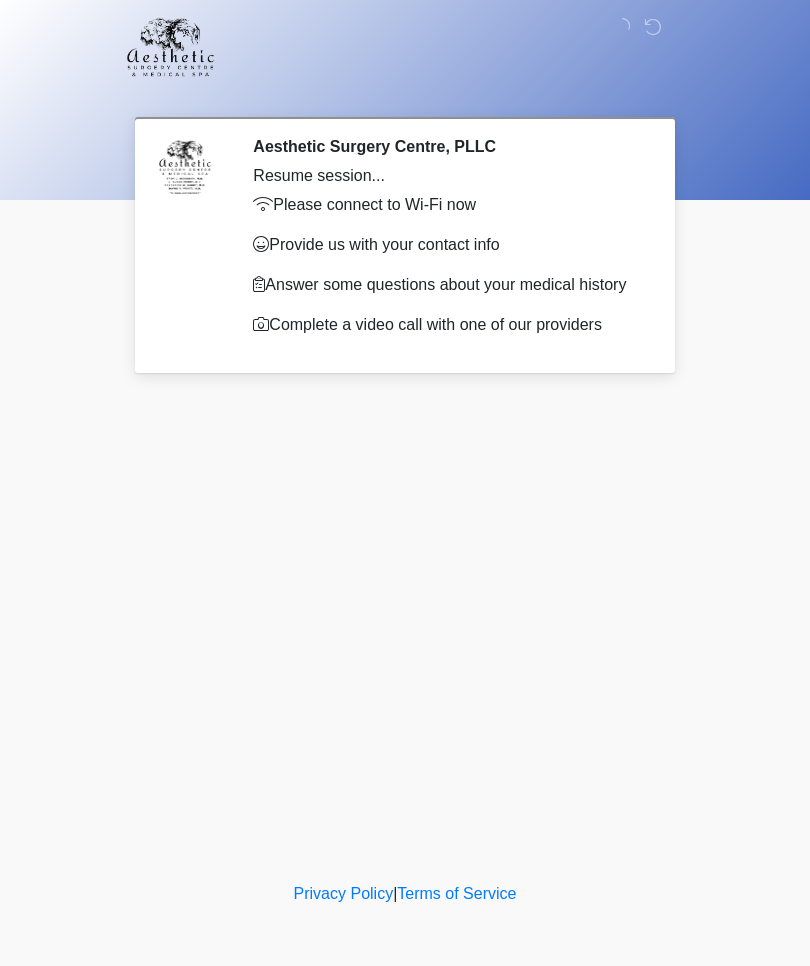scroll, scrollTop: 0, scrollLeft: 0, axis: both 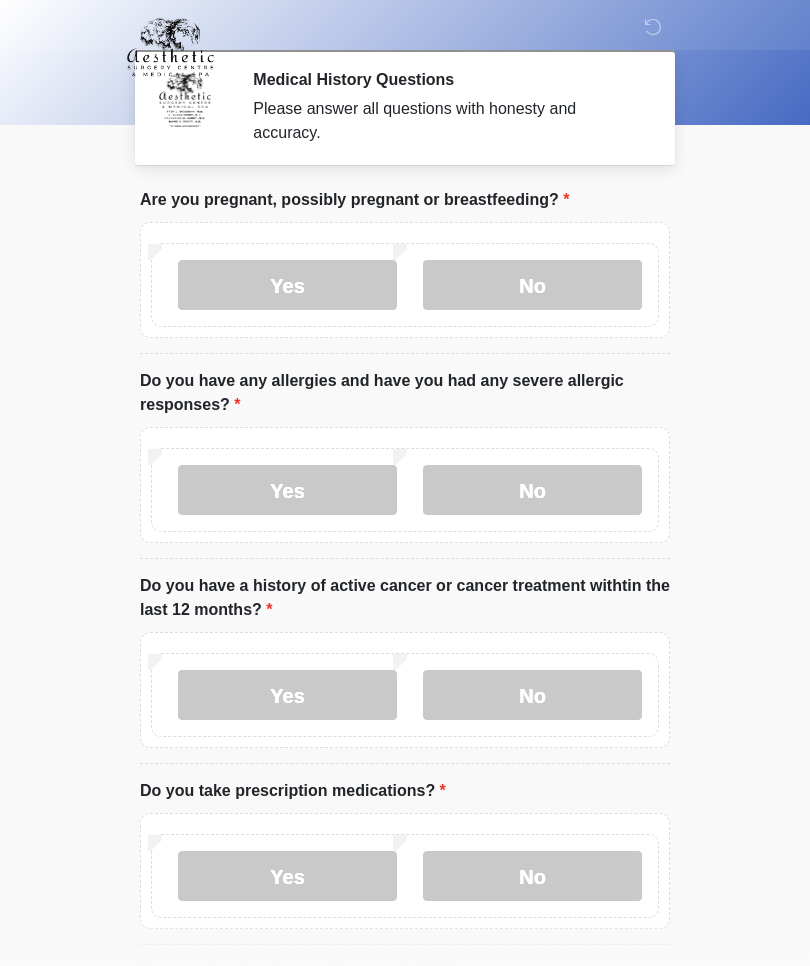 click on "No" at bounding box center (532, 285) 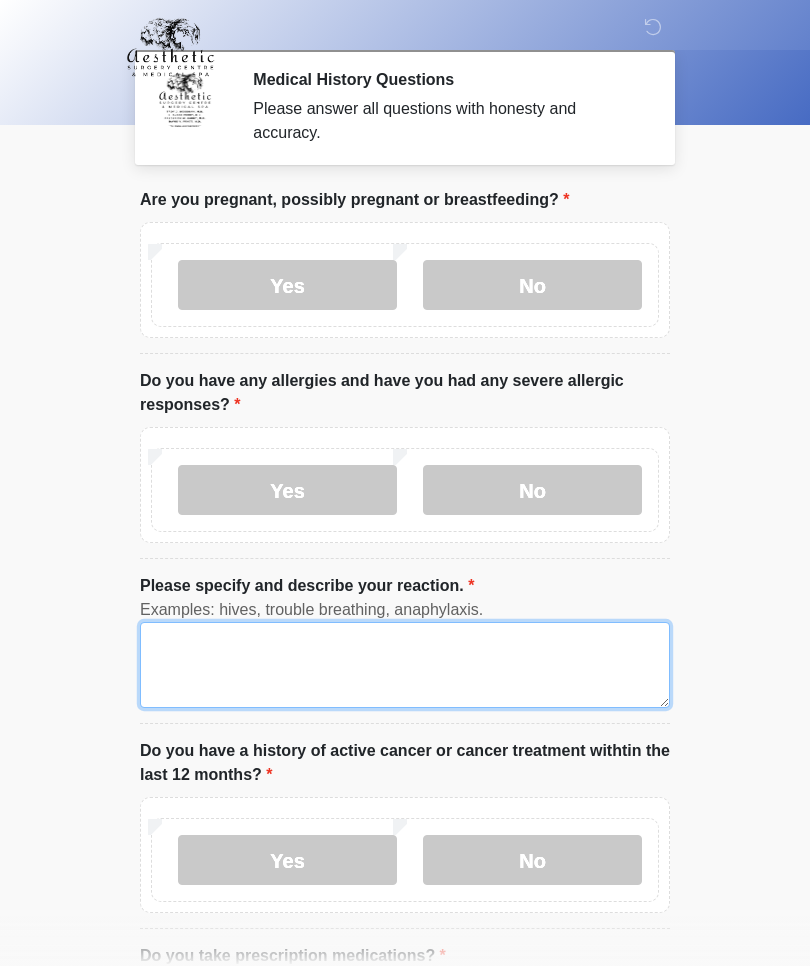 click on "Please specify and describe your reaction." at bounding box center [405, 665] 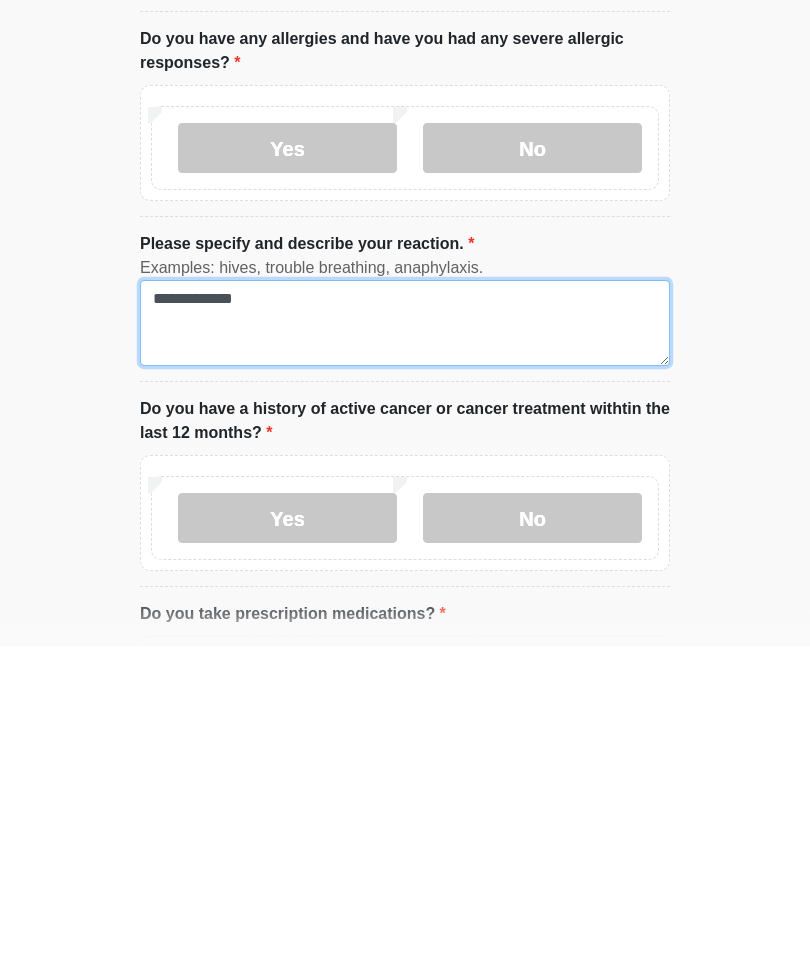 type on "**********" 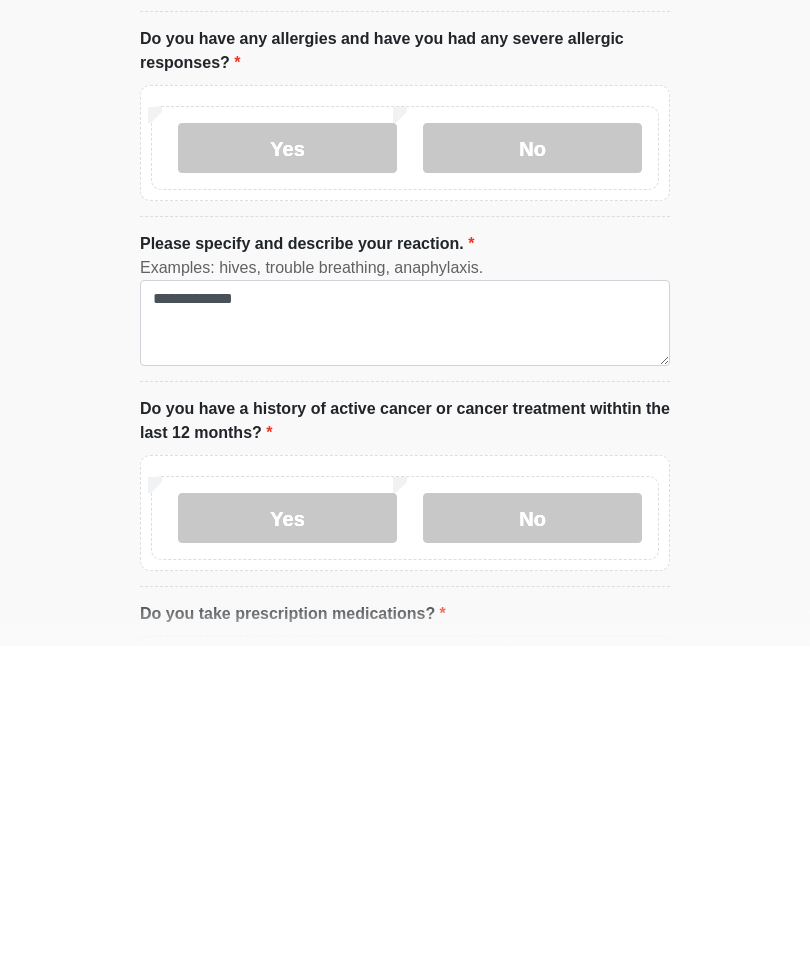 click on "Yes" at bounding box center [287, 839] 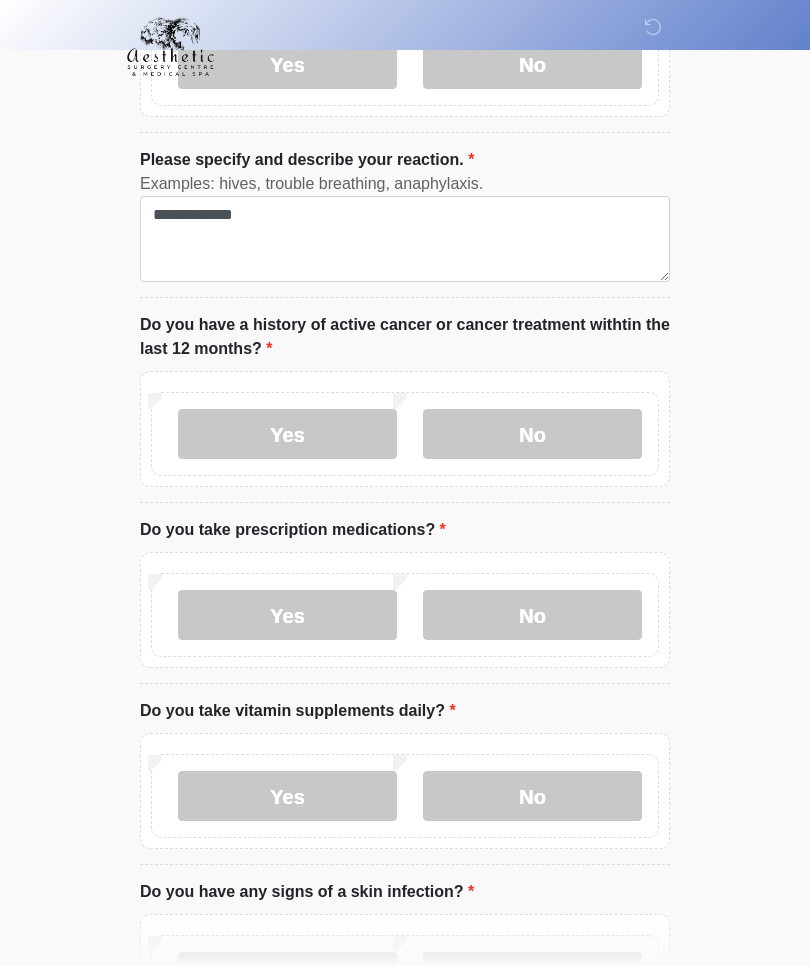 scroll, scrollTop: 426, scrollLeft: 0, axis: vertical 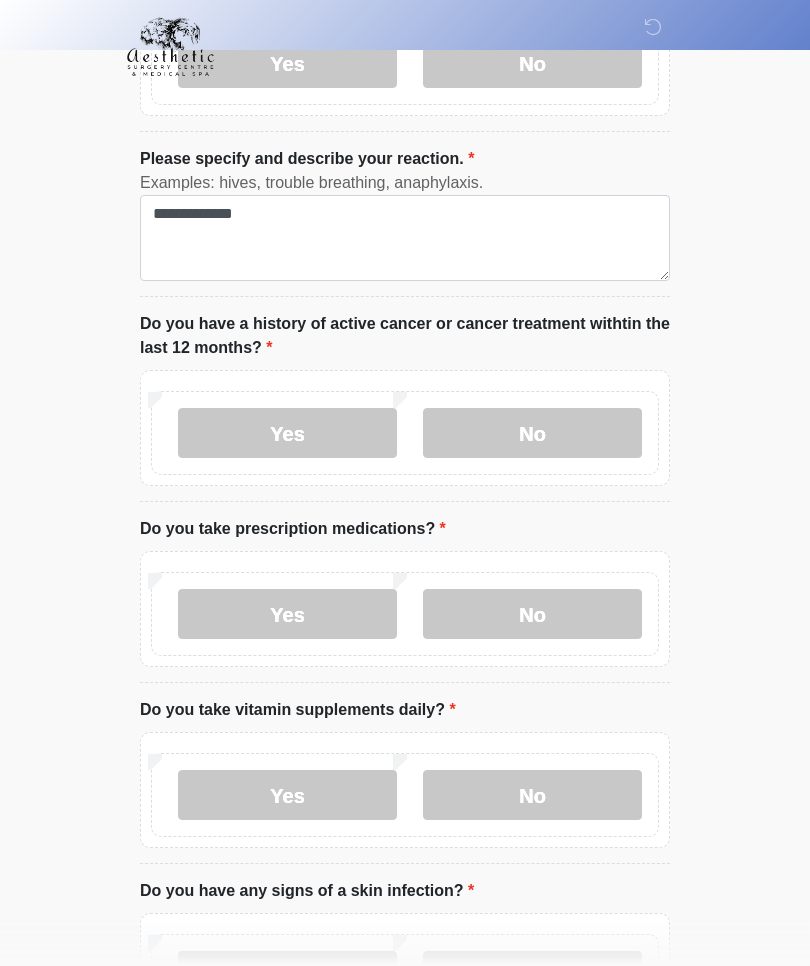 click on "No" at bounding box center (532, 434) 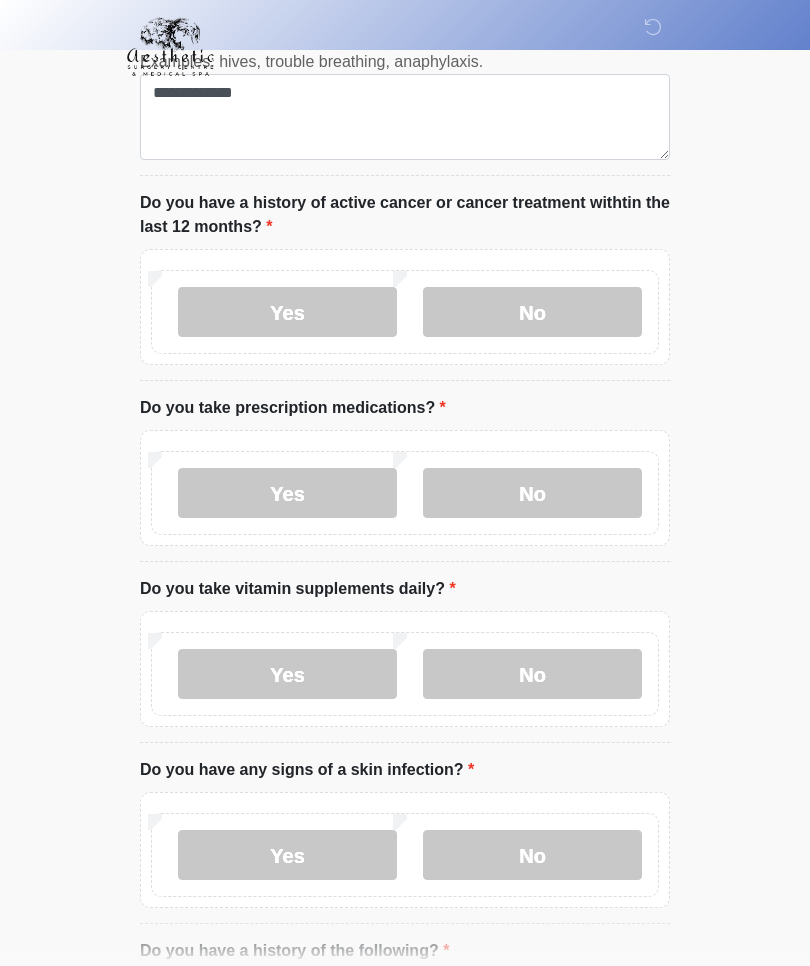 click on "Yes" at bounding box center (287, 494) 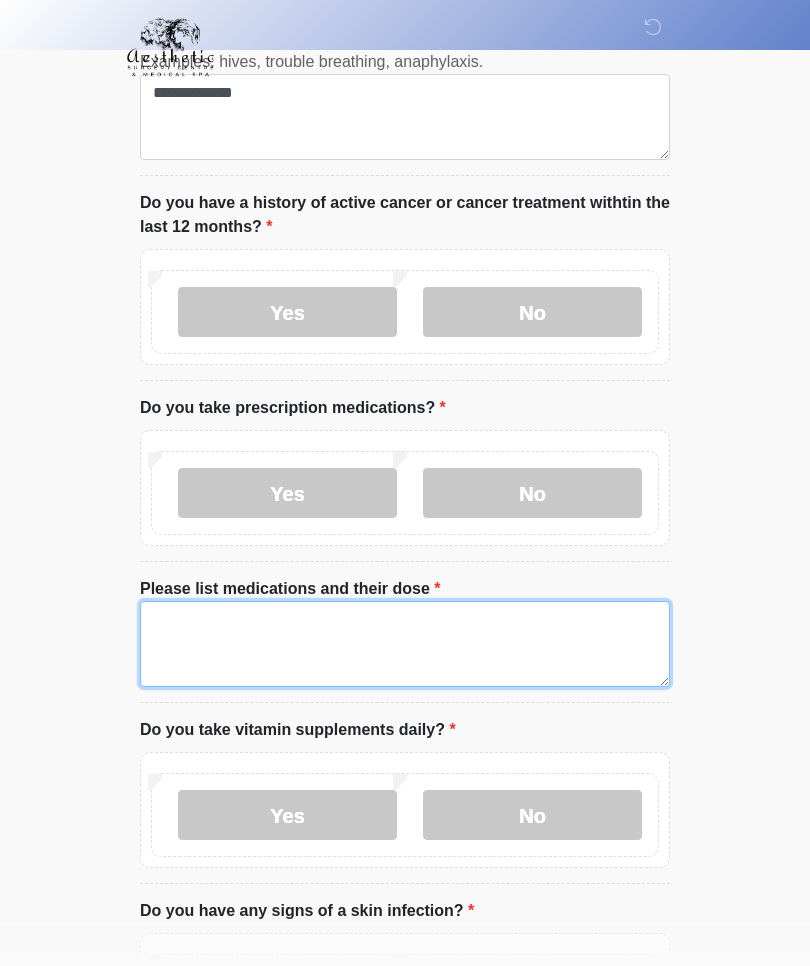 click on "Please list medications and their dose" at bounding box center [405, 644] 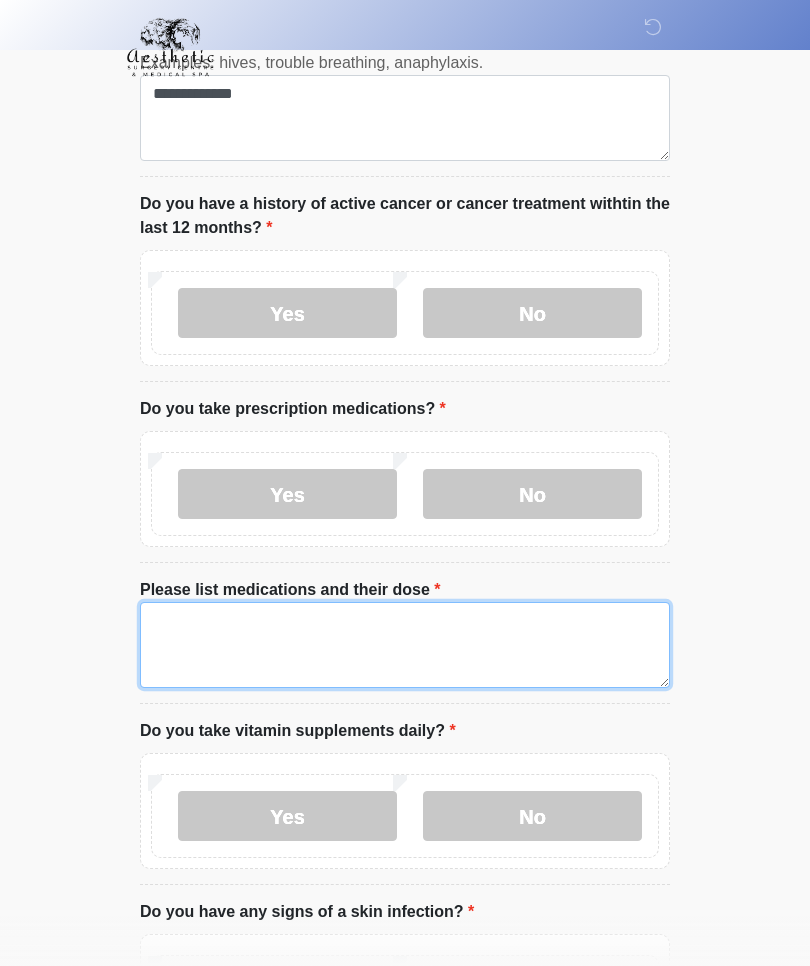click on "Please list medications and their dose" at bounding box center [405, 645] 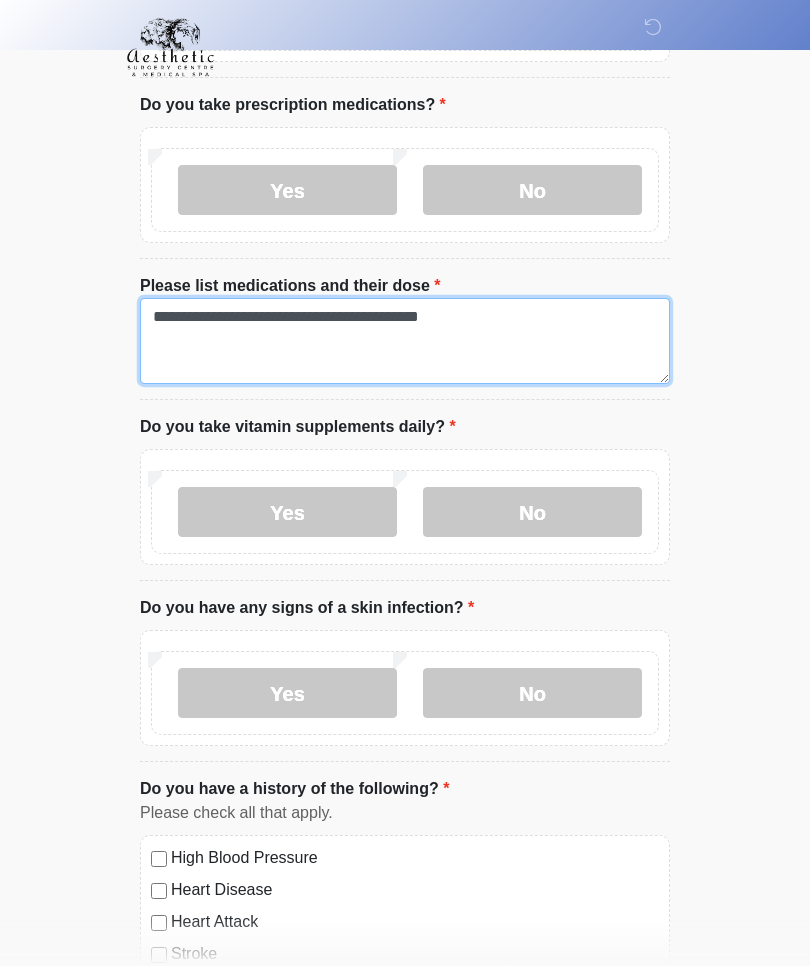 type on "**********" 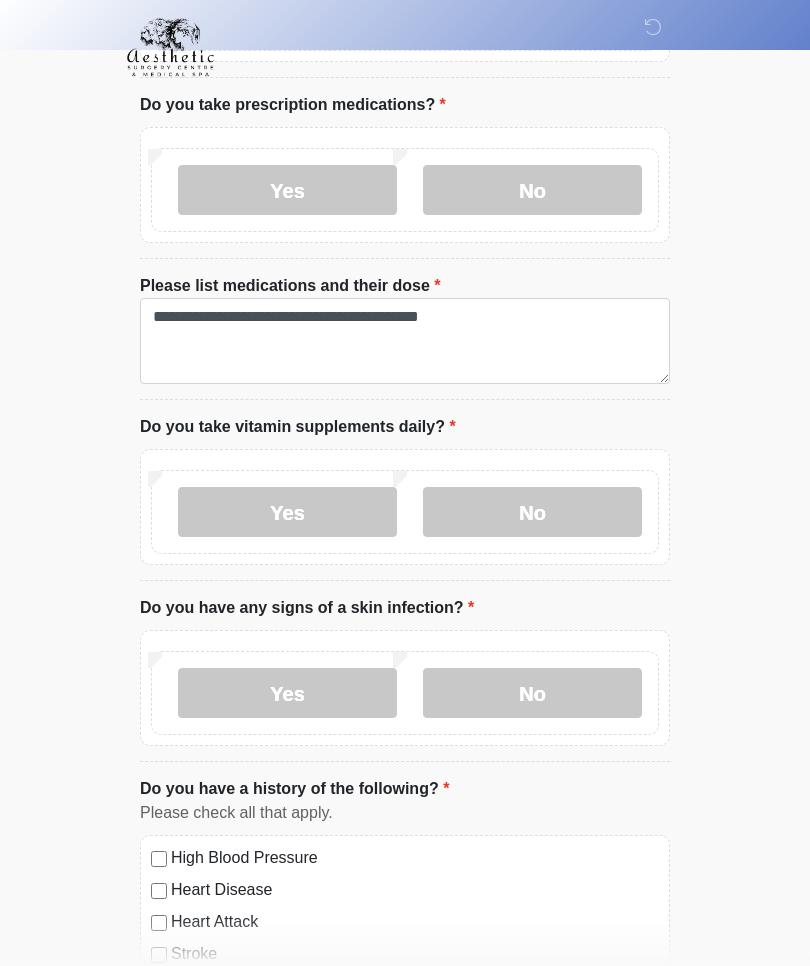 click on "Yes" at bounding box center (287, 512) 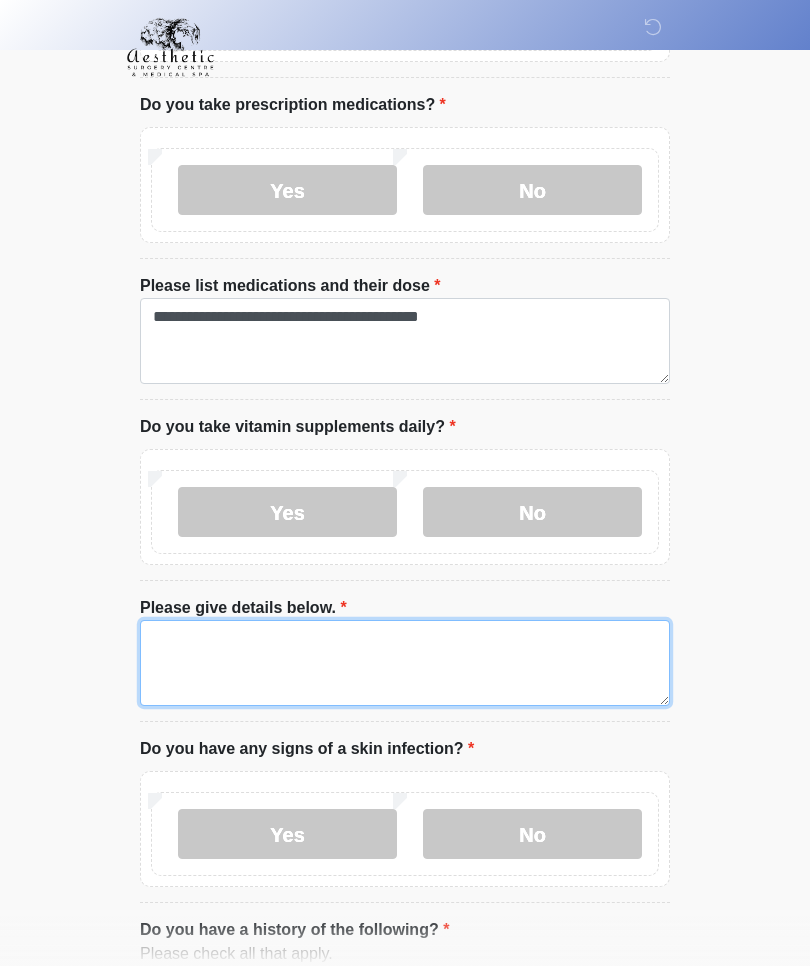click on "Please give details below." at bounding box center [405, 663] 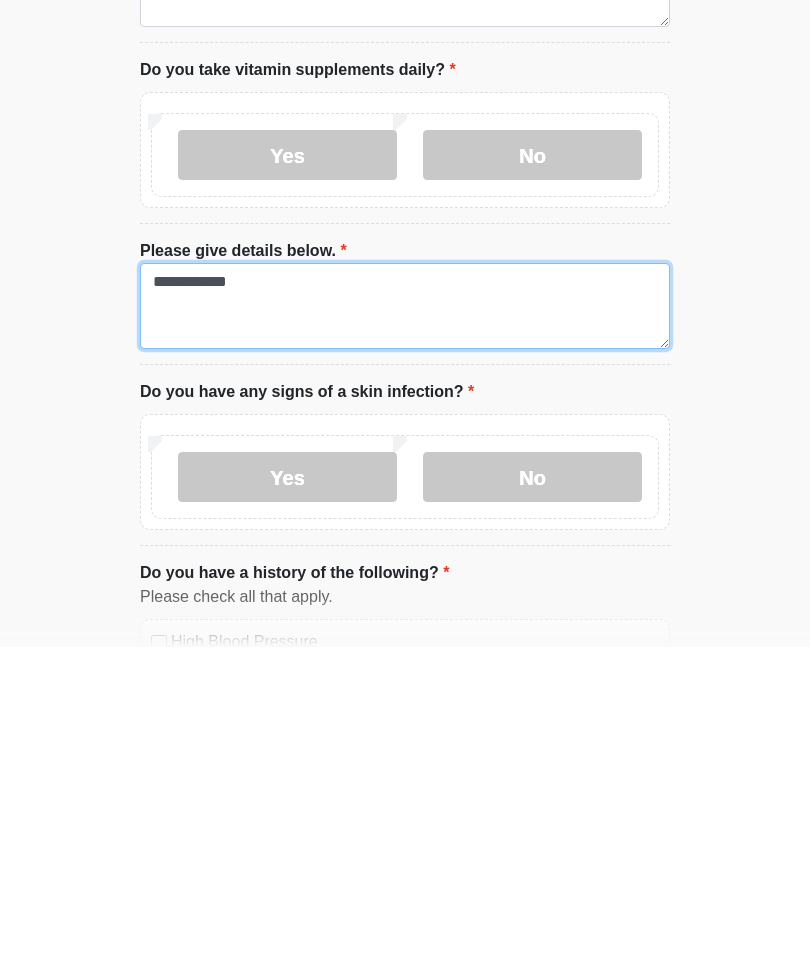 type on "**********" 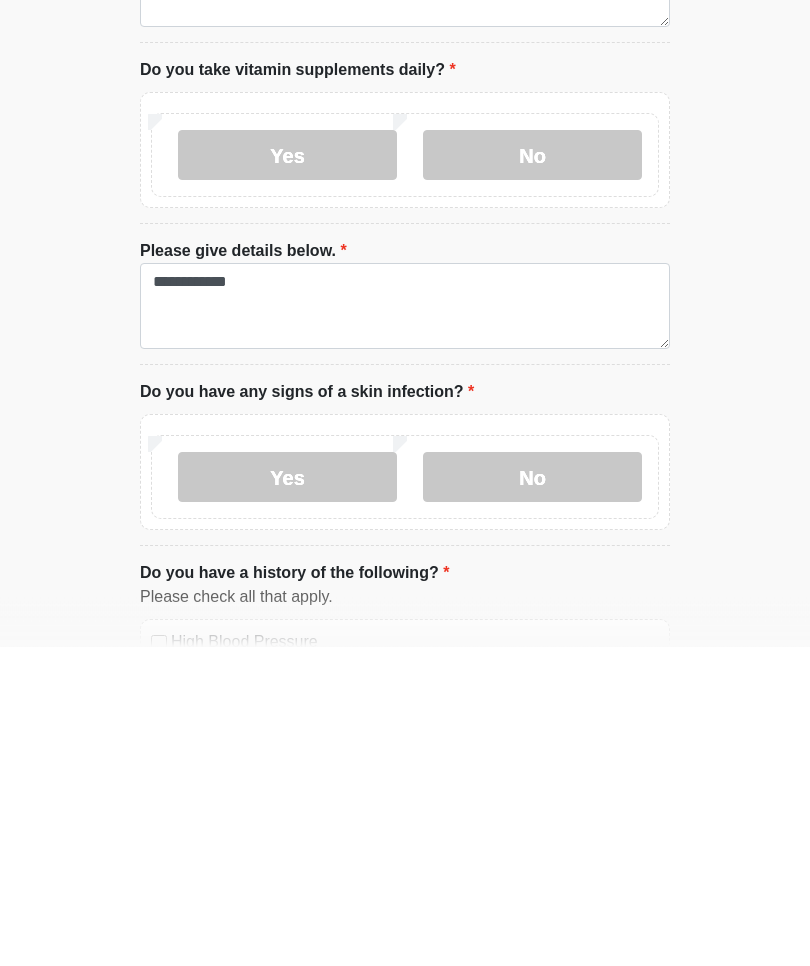 click on "No" at bounding box center [532, 797] 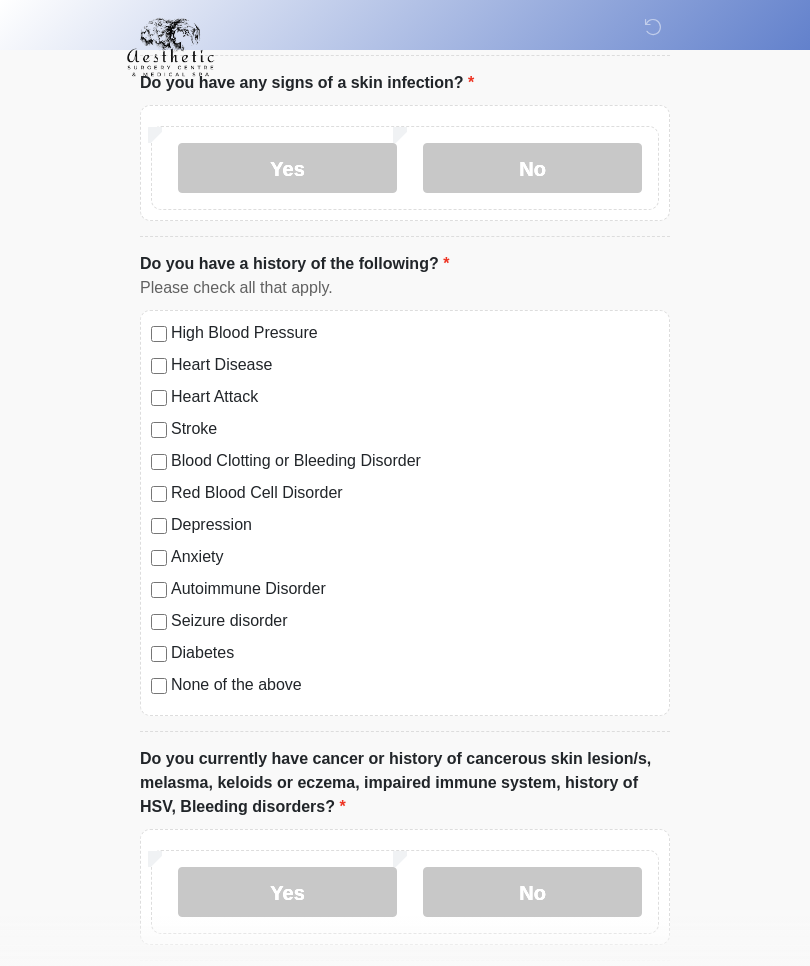 scroll, scrollTop: 1518, scrollLeft: 0, axis: vertical 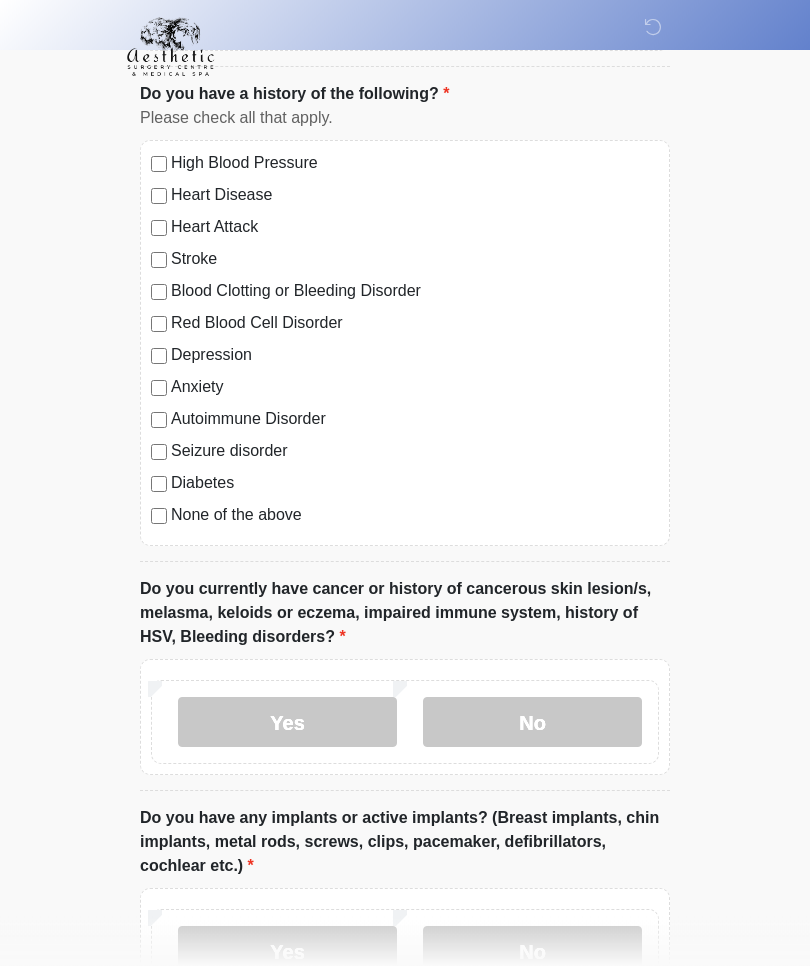 click on "No" at bounding box center [532, 723] 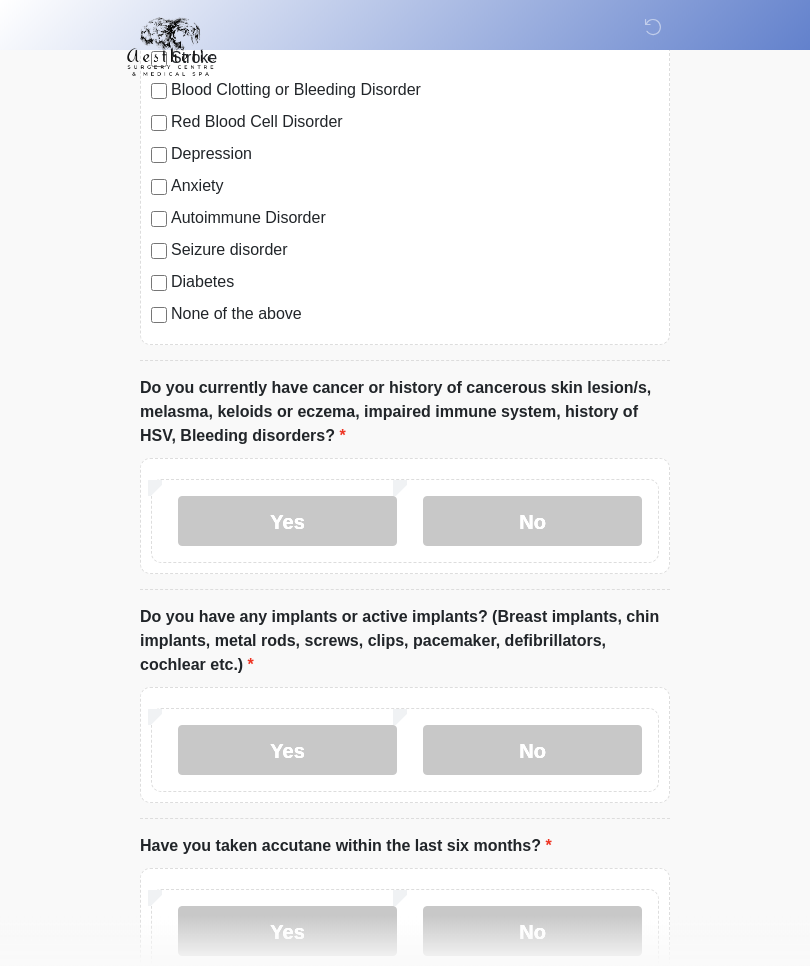 click on "No" at bounding box center [532, 751] 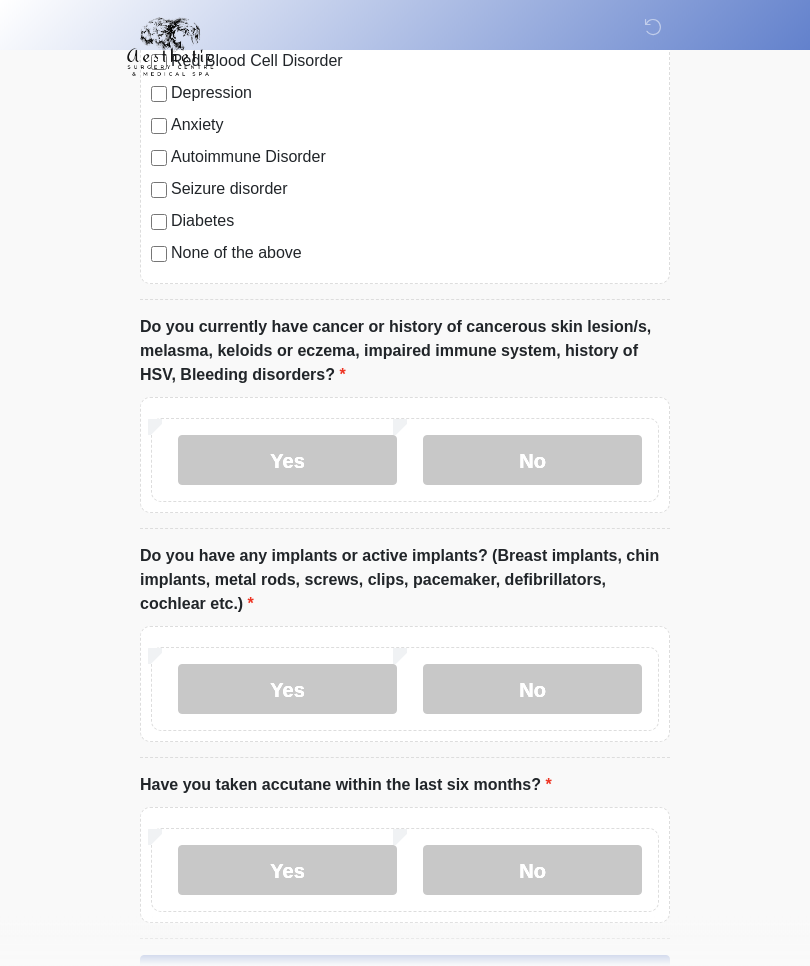 scroll, scrollTop: 1980, scrollLeft: 0, axis: vertical 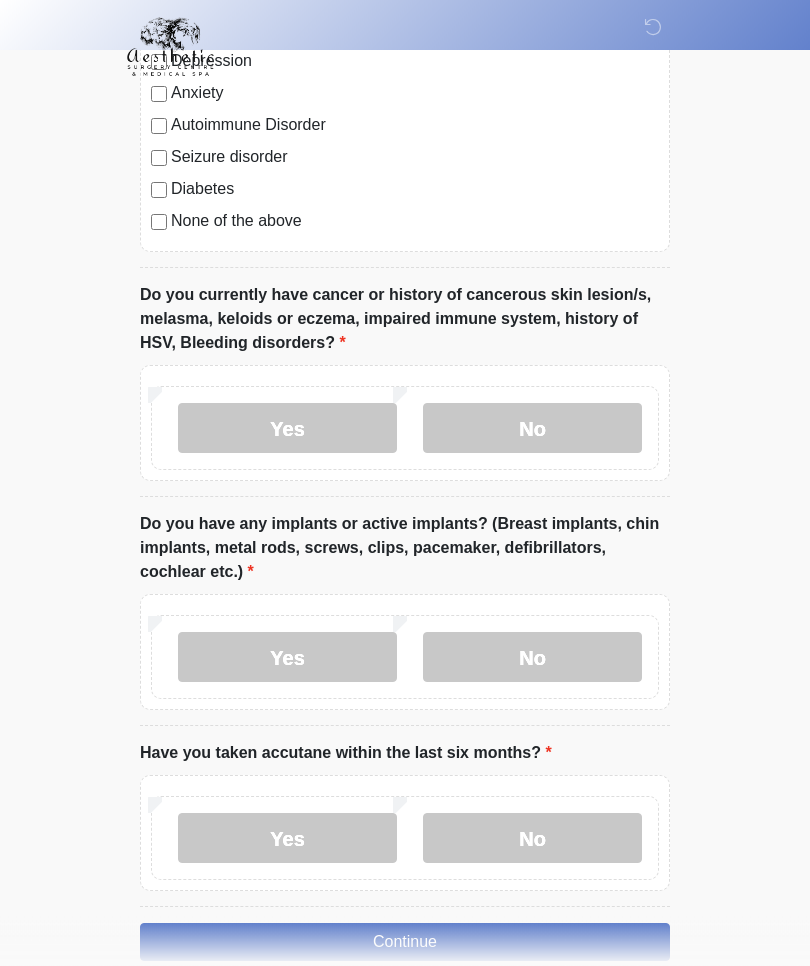 click on "No" at bounding box center (532, 839) 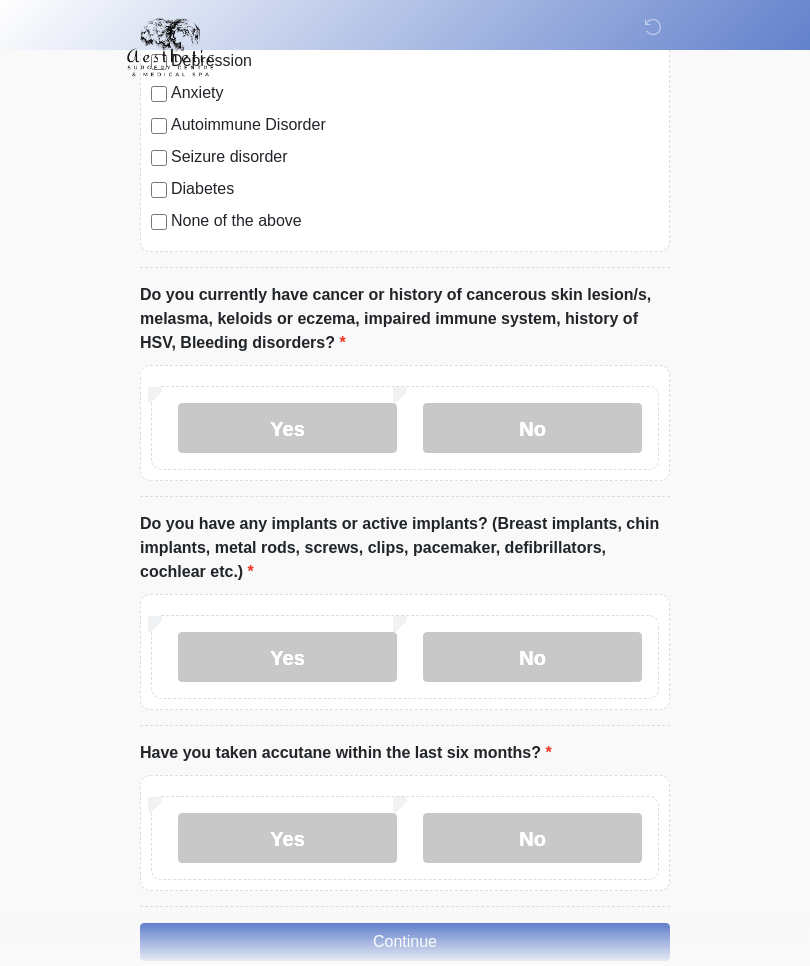 scroll, scrollTop: 2009, scrollLeft: 0, axis: vertical 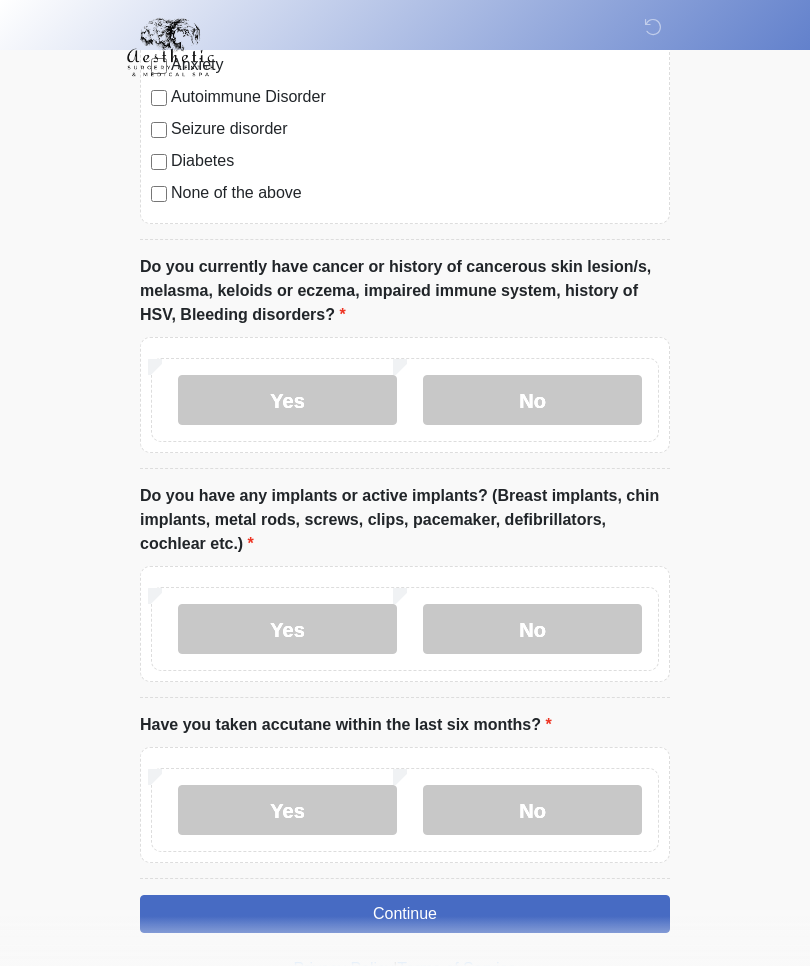 click on "Yes" at bounding box center [287, 400] 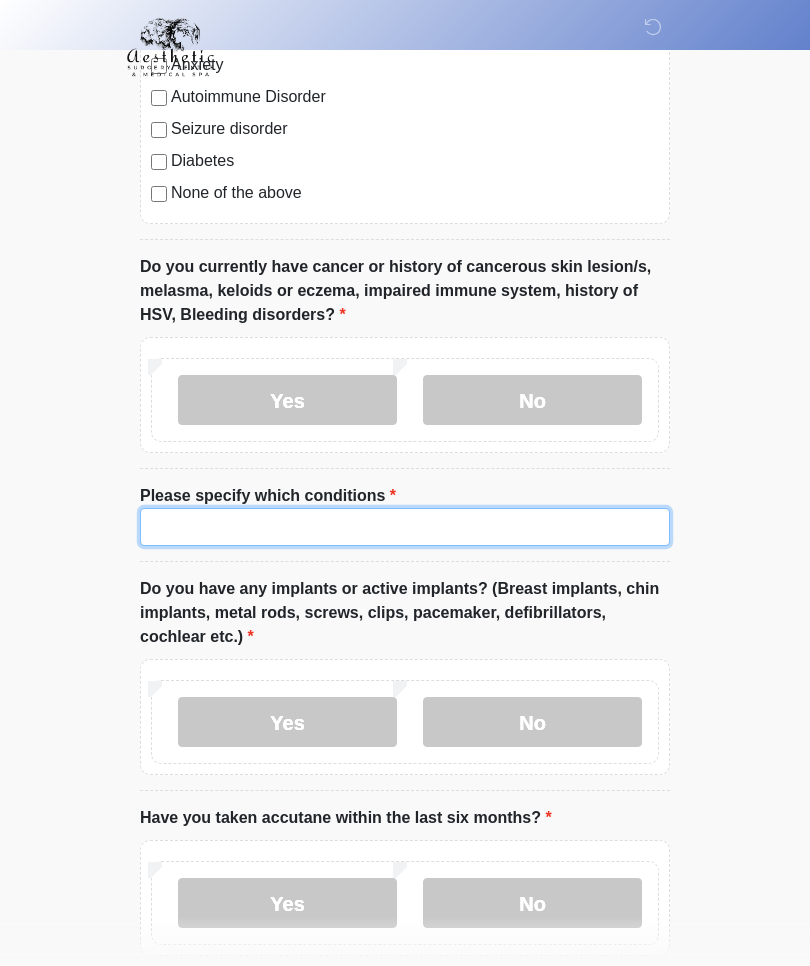 click on "Please specify which conditions" at bounding box center (405, 527) 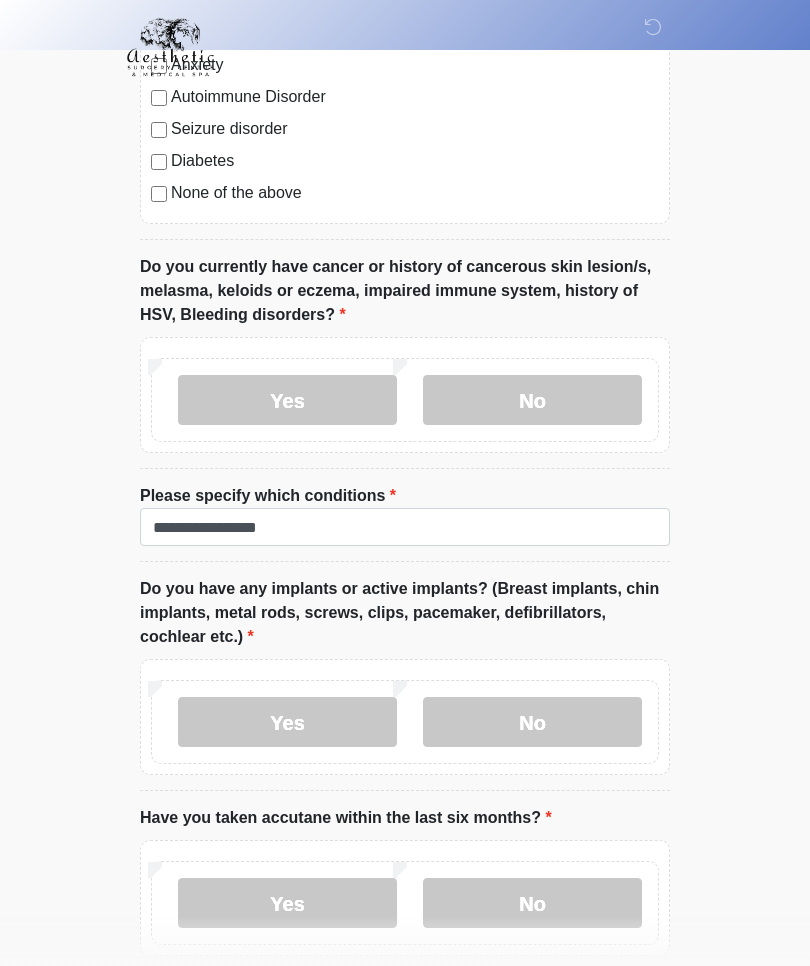 scroll, scrollTop: 2101, scrollLeft: 0, axis: vertical 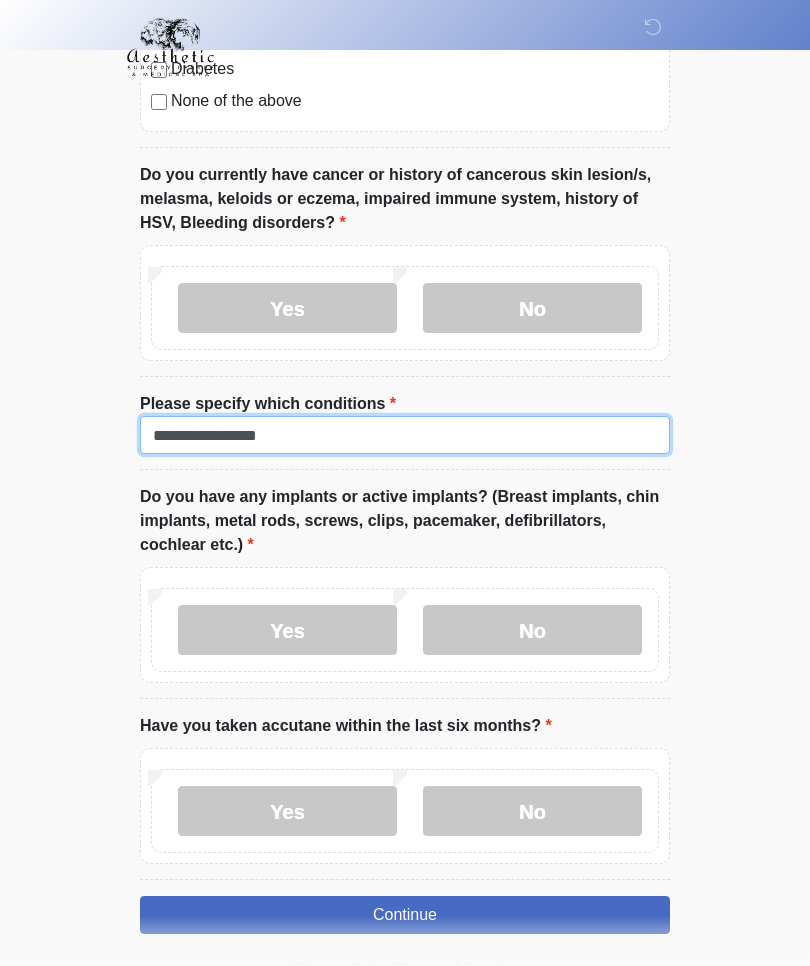 type on "**********" 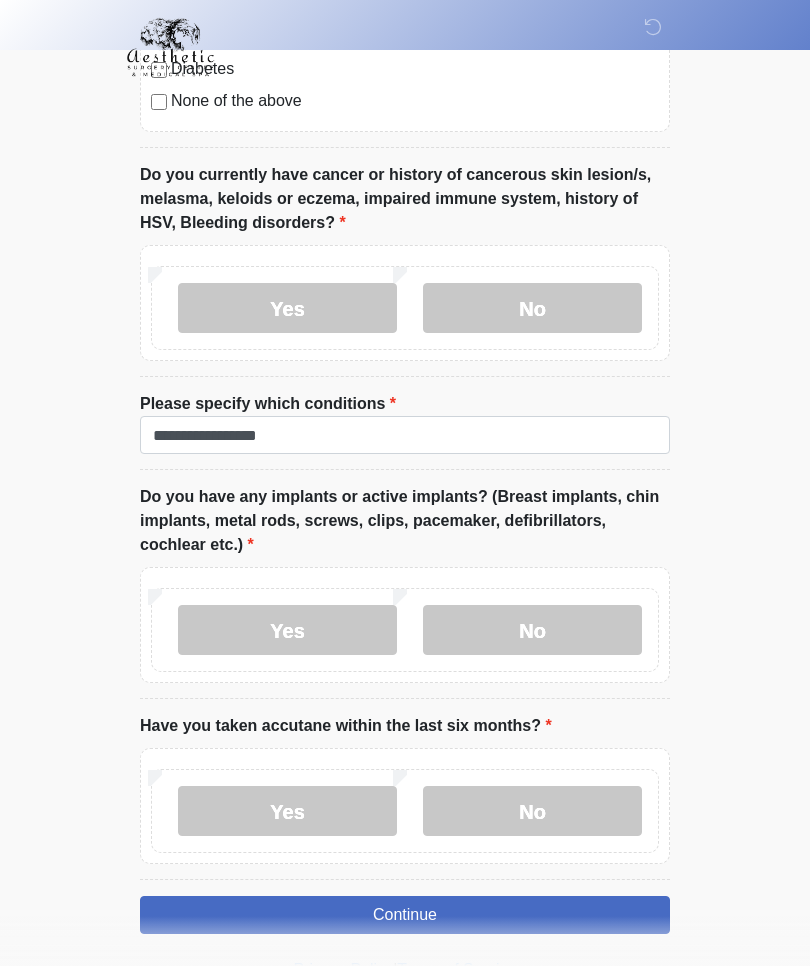 click on "Continue" at bounding box center (405, 915) 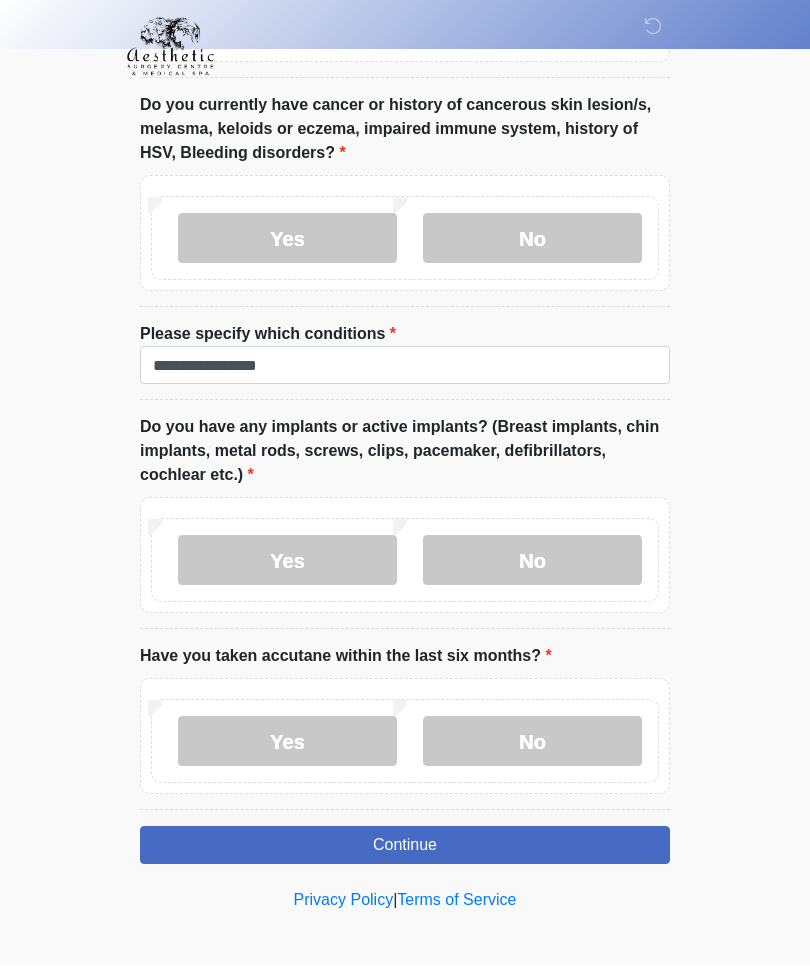 click on "Continue" at bounding box center [405, 846] 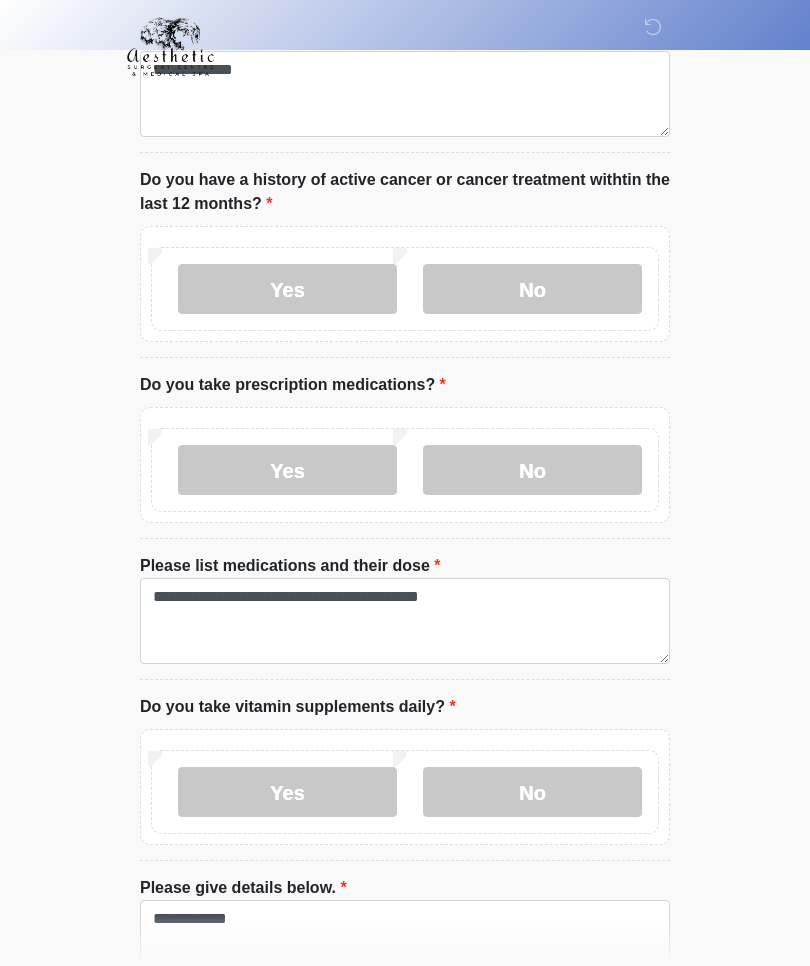 scroll, scrollTop: 505, scrollLeft: 0, axis: vertical 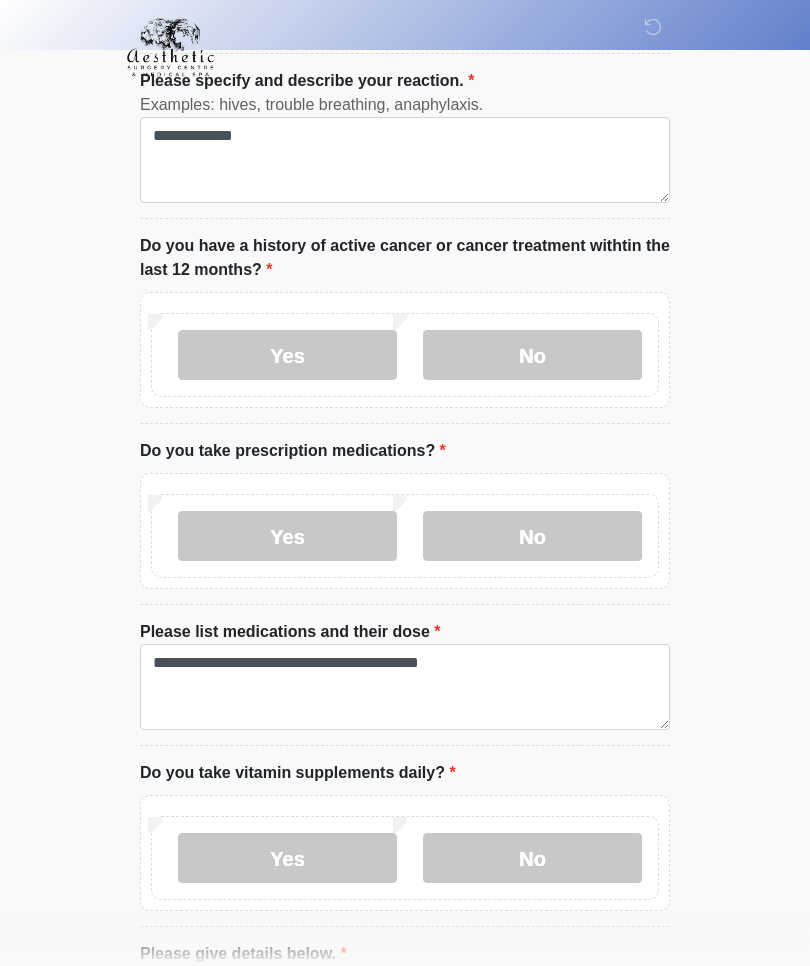 click at bounding box center (653, 27) 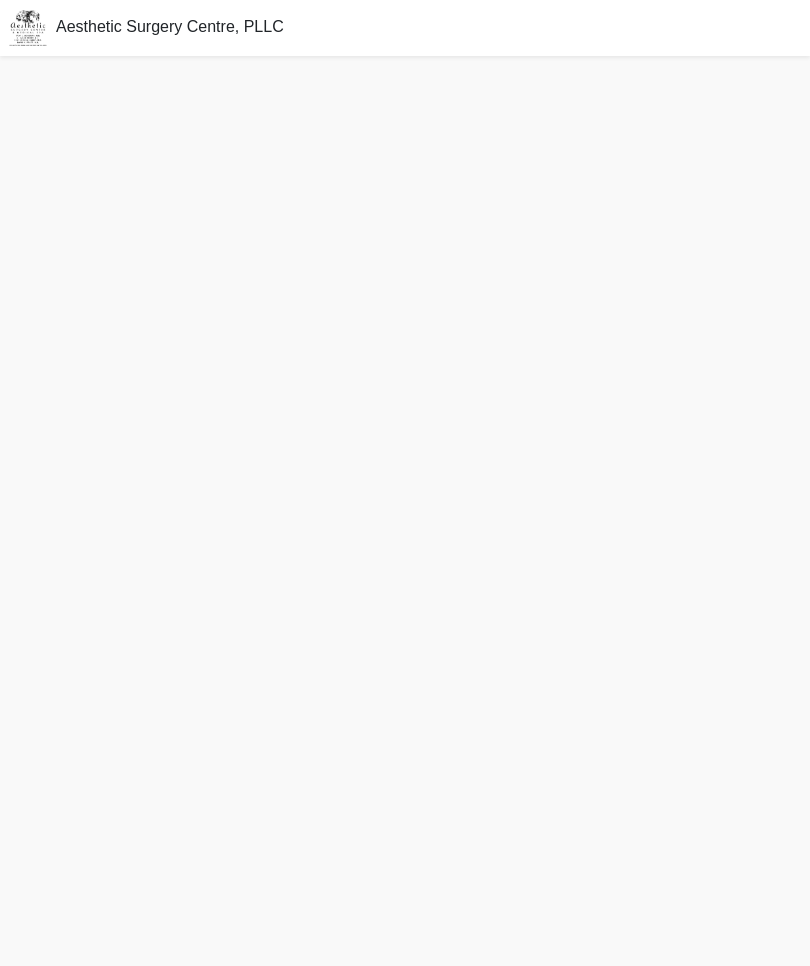 scroll, scrollTop: 70, scrollLeft: 0, axis: vertical 